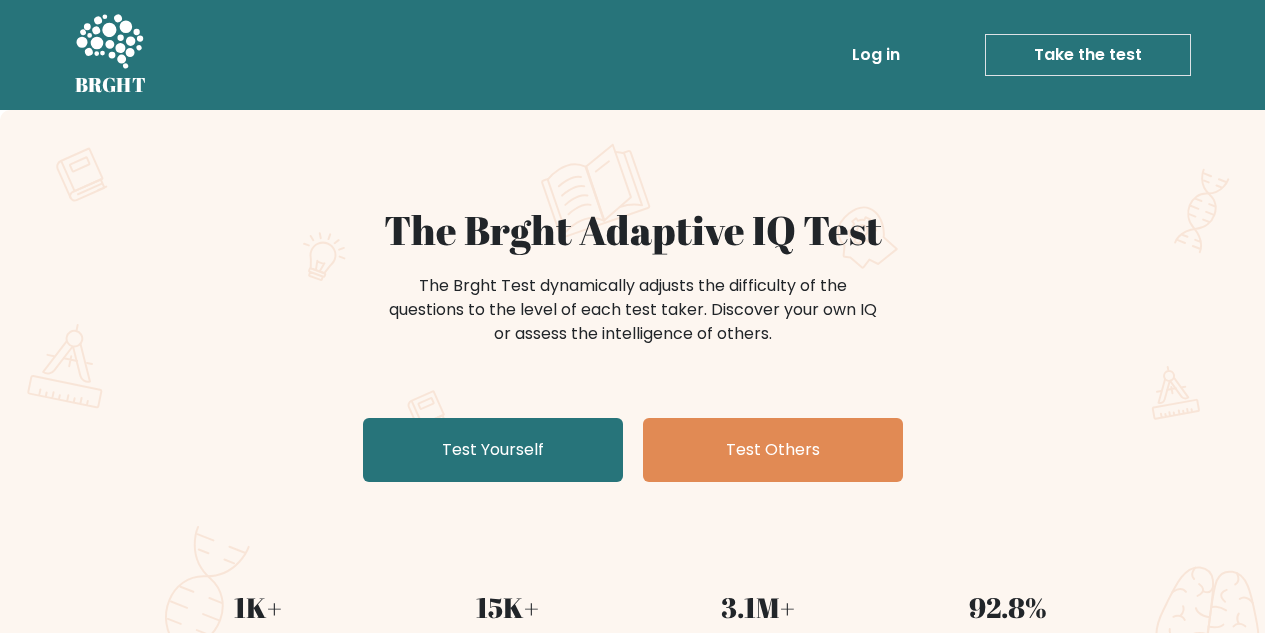 scroll, scrollTop: 0, scrollLeft: 0, axis: both 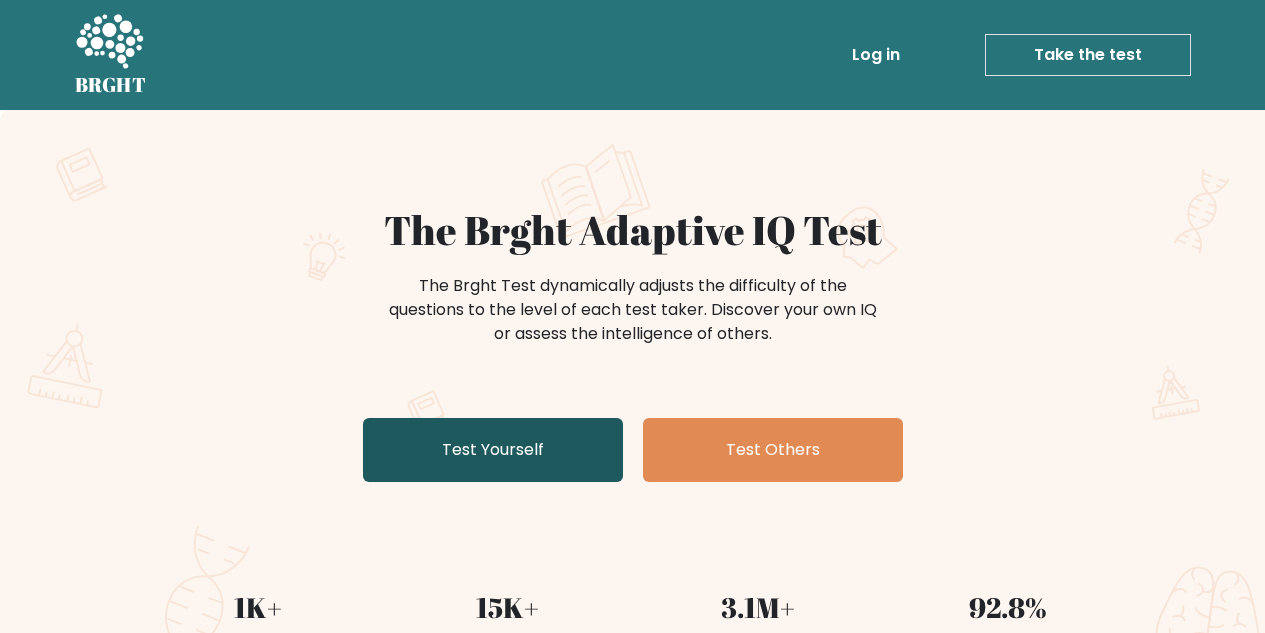 click on "Test Yourself" at bounding box center (493, 450) 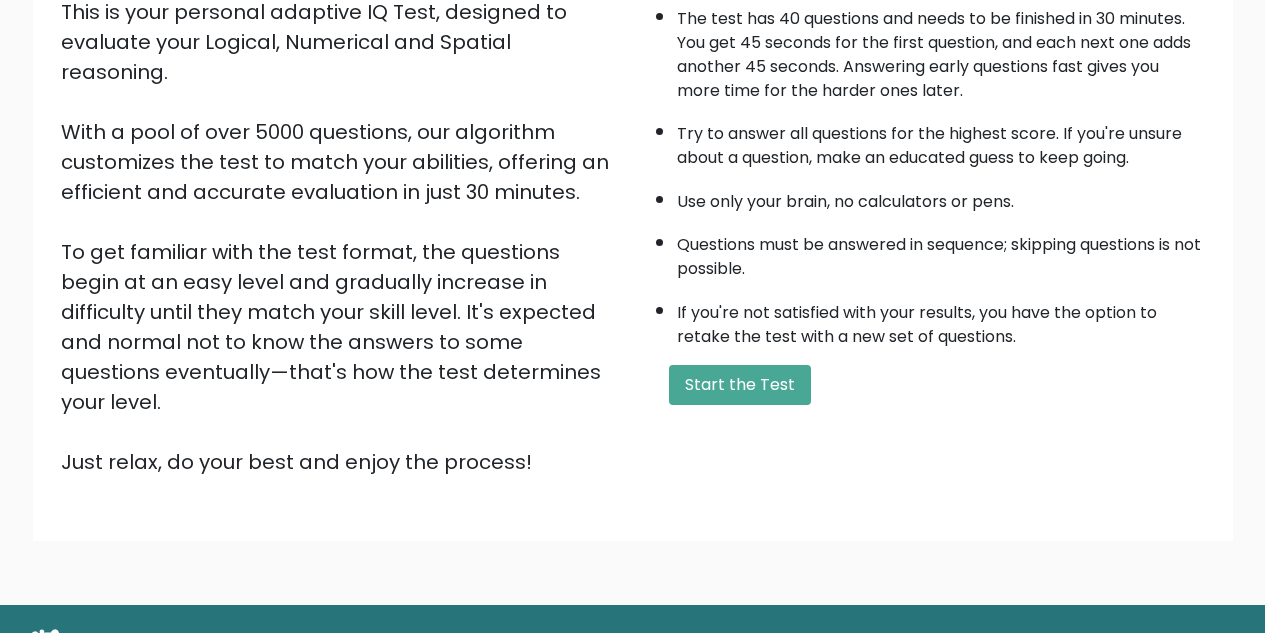 scroll, scrollTop: 283, scrollLeft: 0, axis: vertical 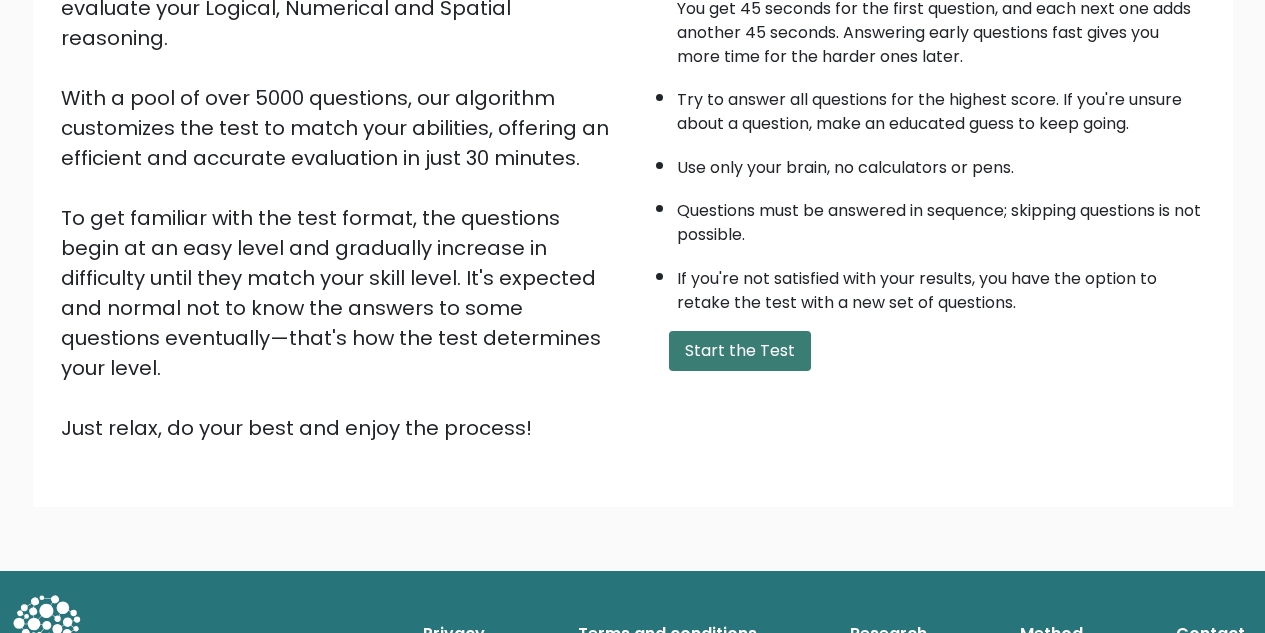 click on "Start the Test" at bounding box center (740, 351) 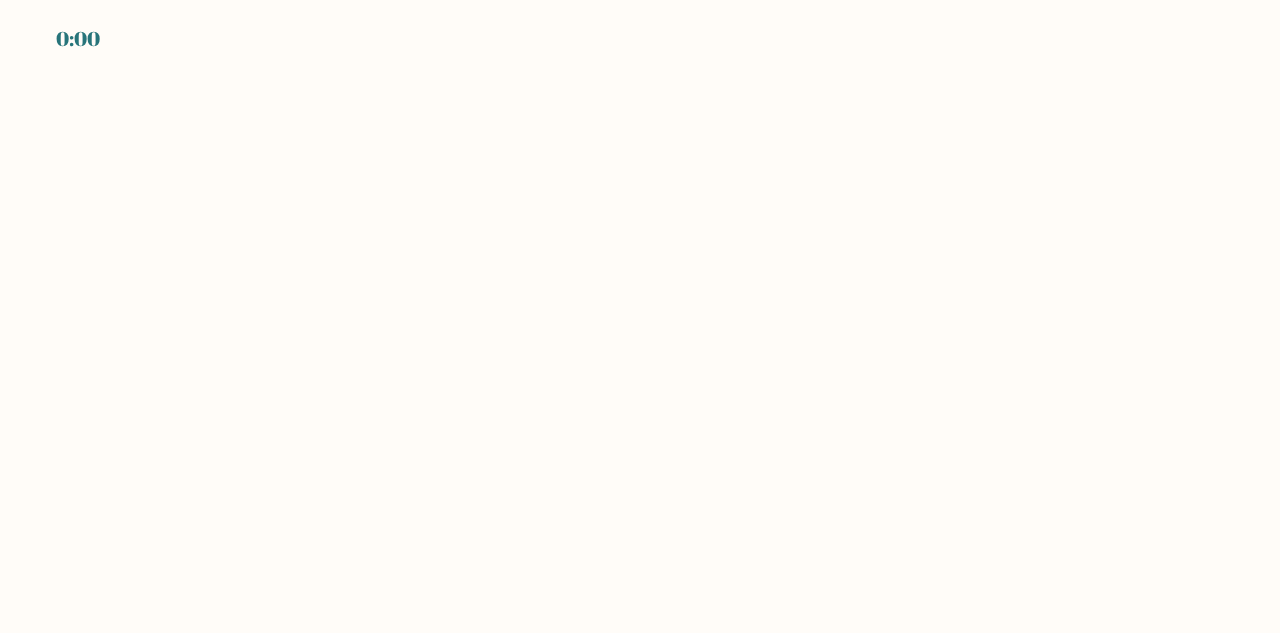 scroll, scrollTop: 0, scrollLeft: 0, axis: both 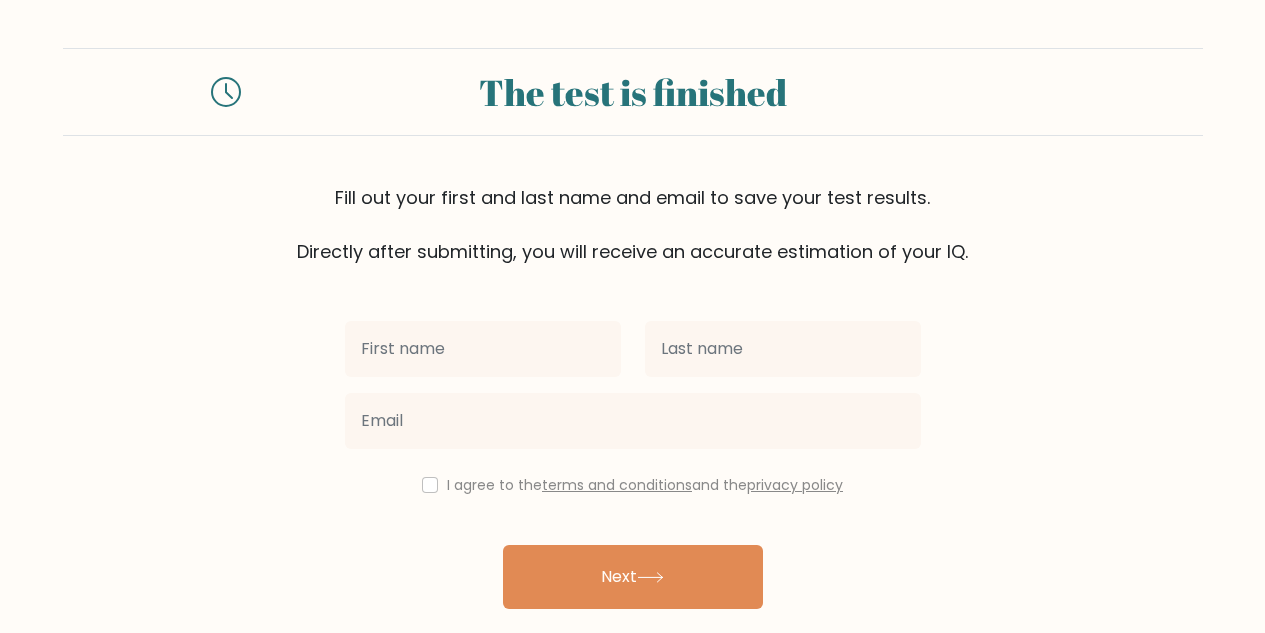 click at bounding box center [483, 349] 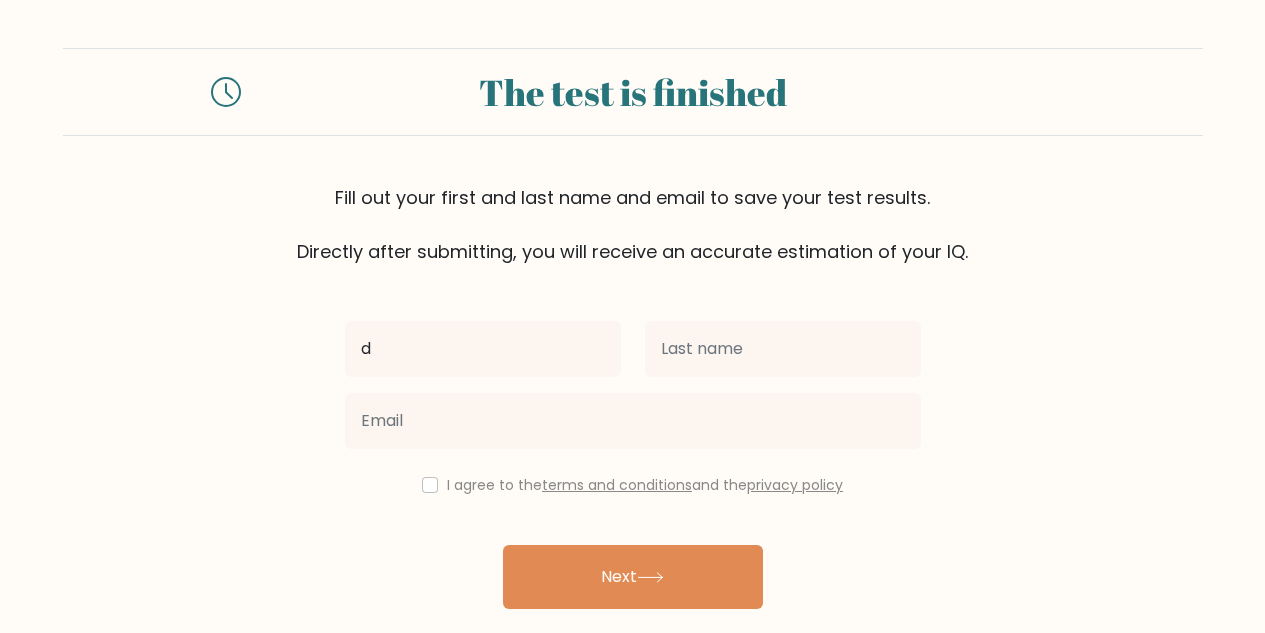 type on "d" 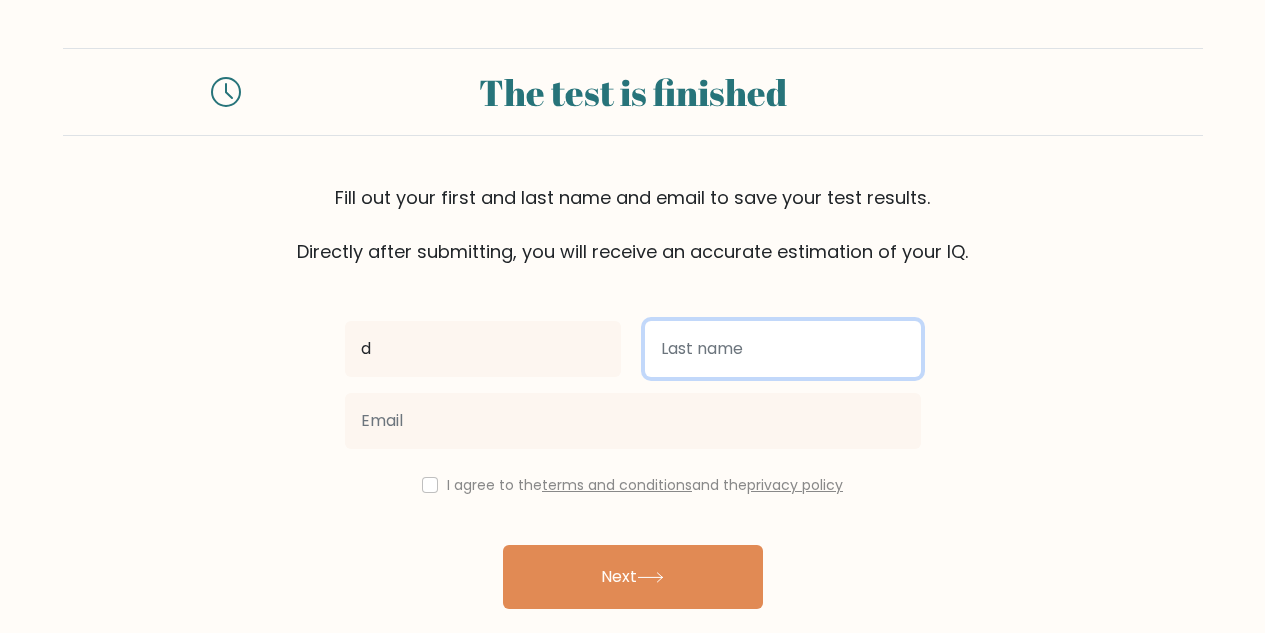 click at bounding box center (783, 349) 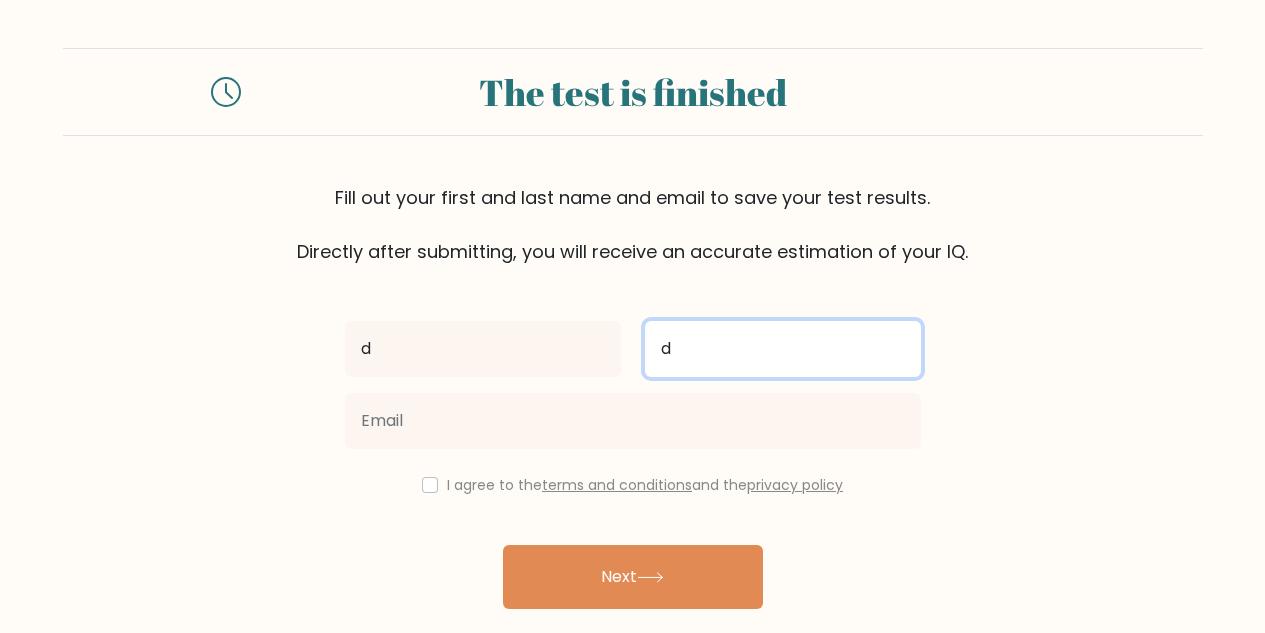 type on "d" 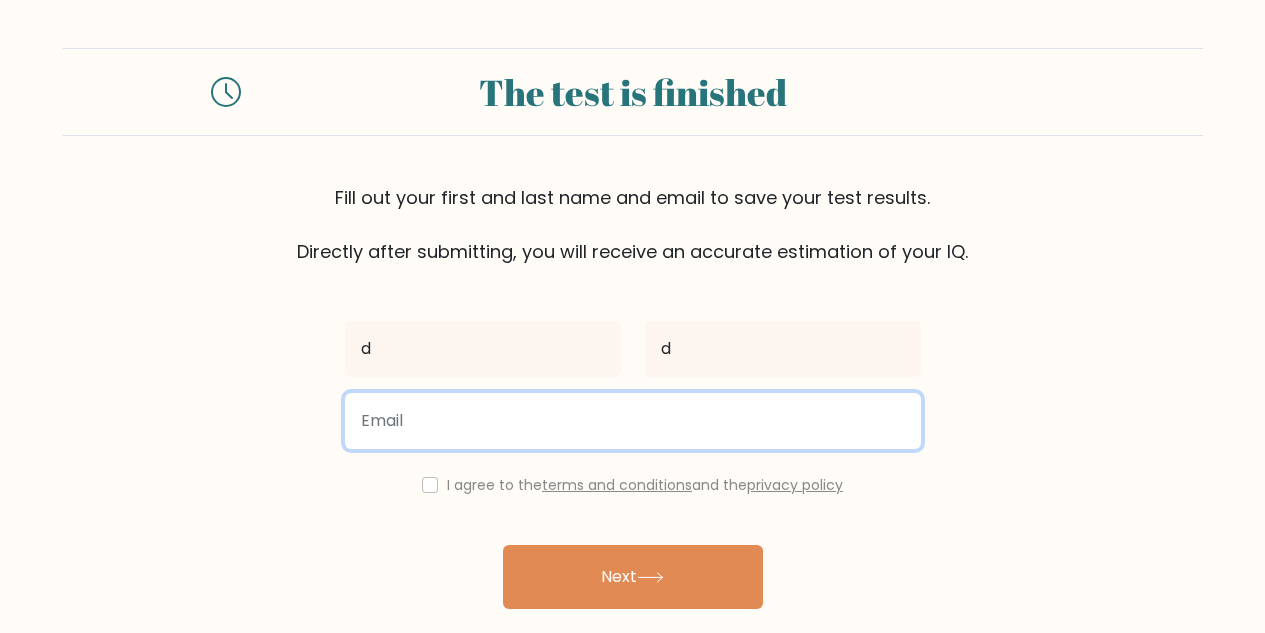 click at bounding box center [633, 421] 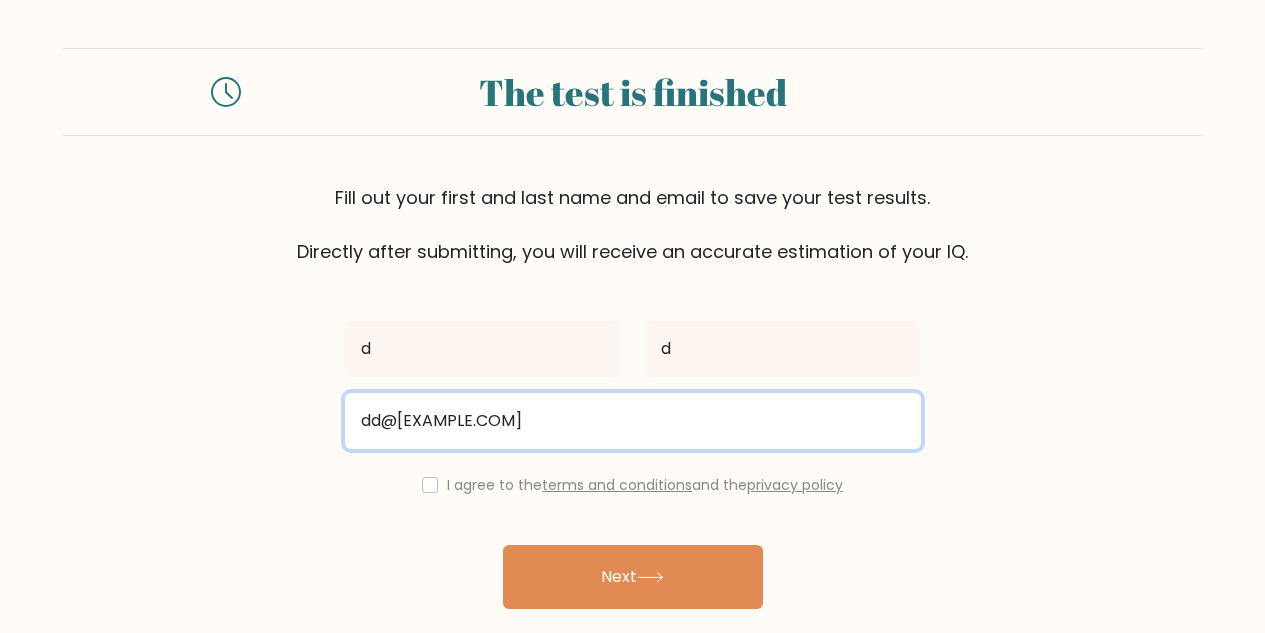 type on "dd@fjas.com" 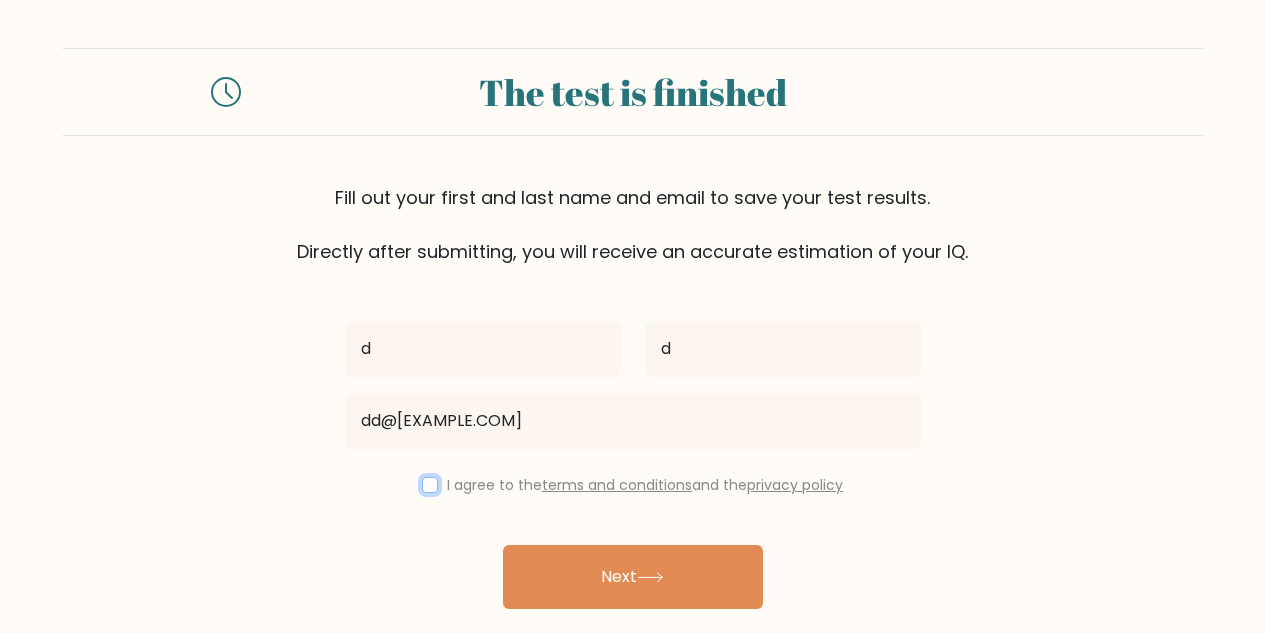 click at bounding box center (430, 485) 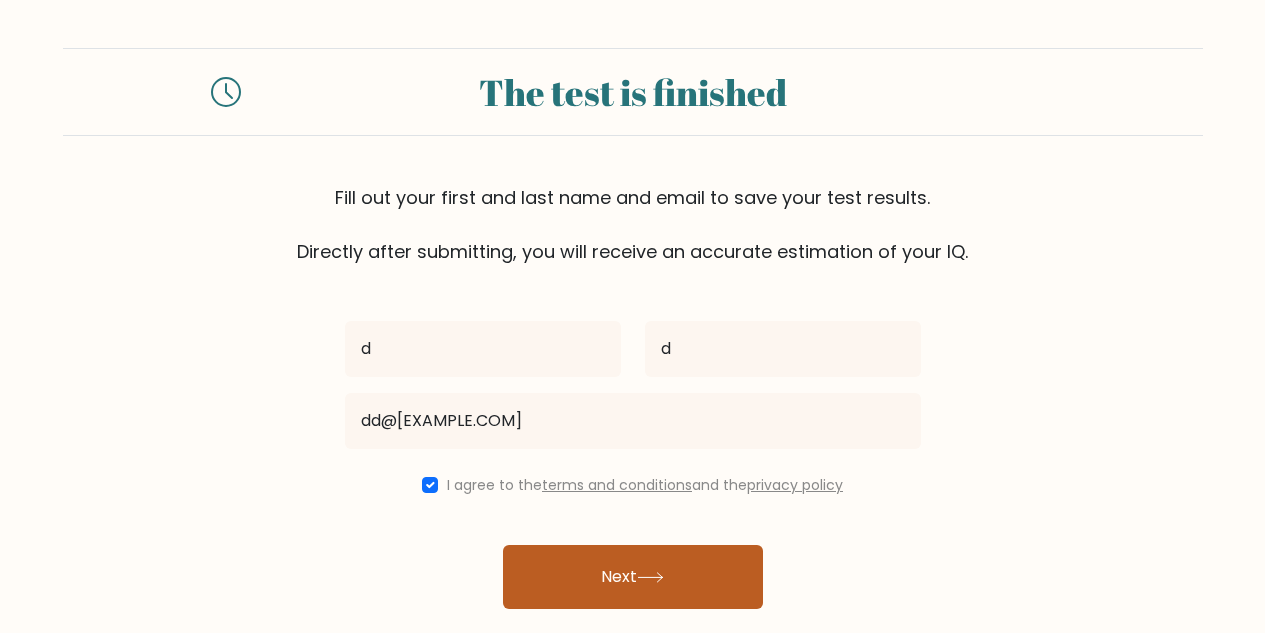 click on "Next" at bounding box center [633, 577] 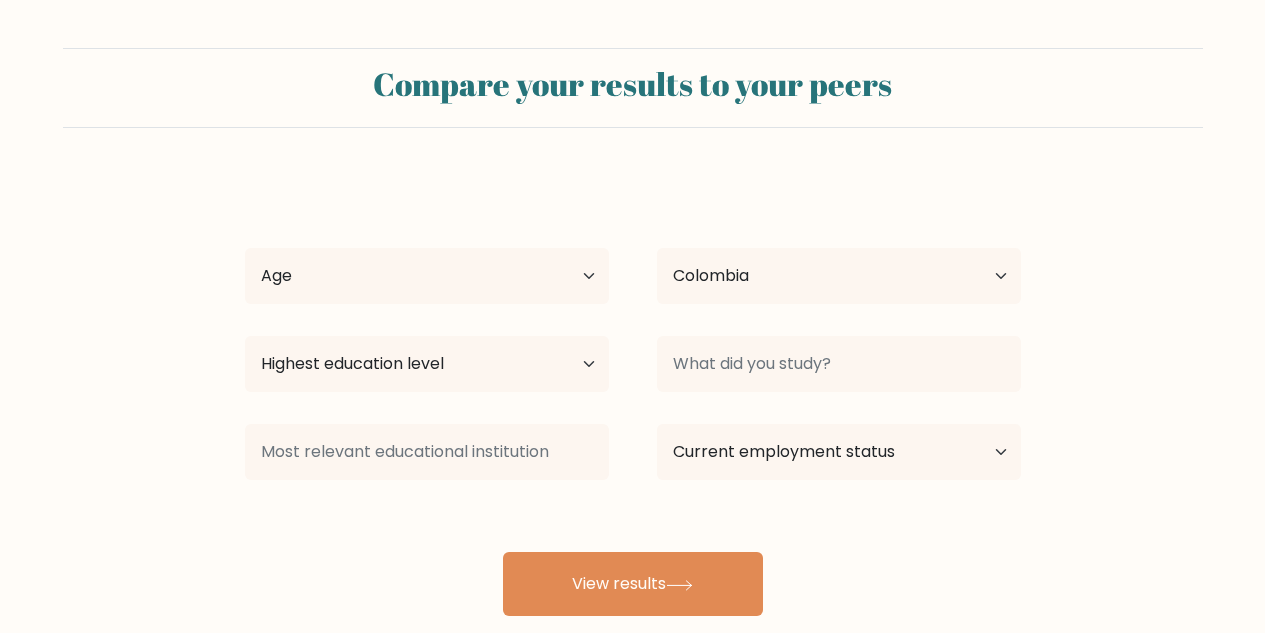 select on "CO" 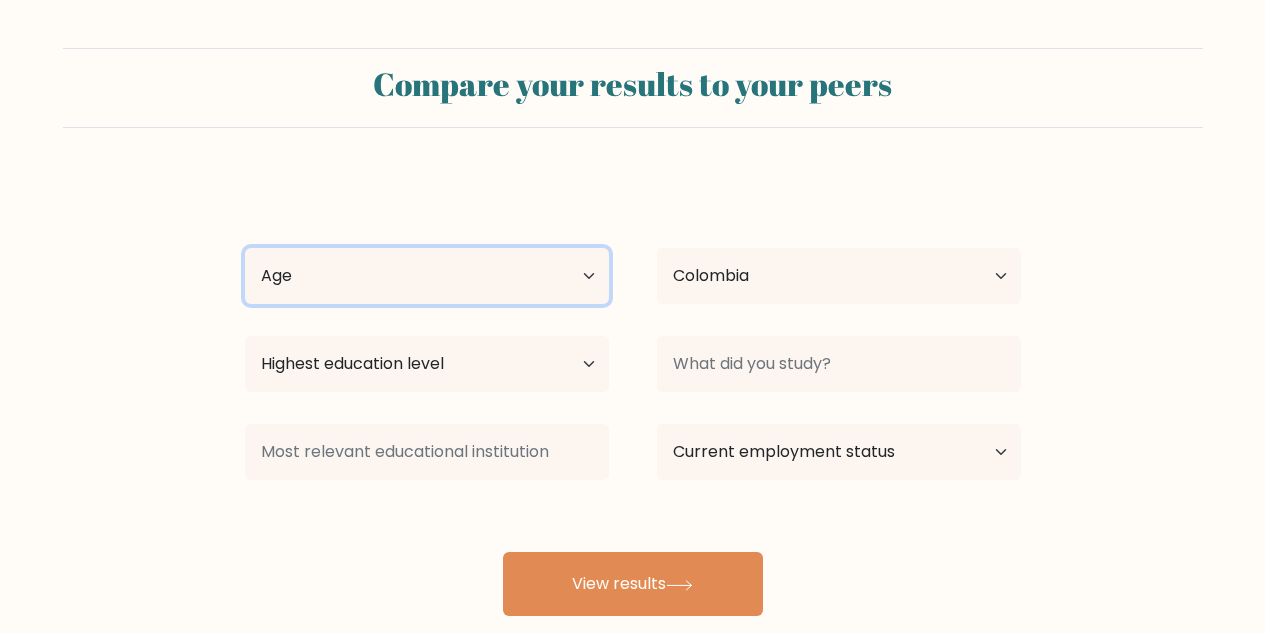 select on "18_24" 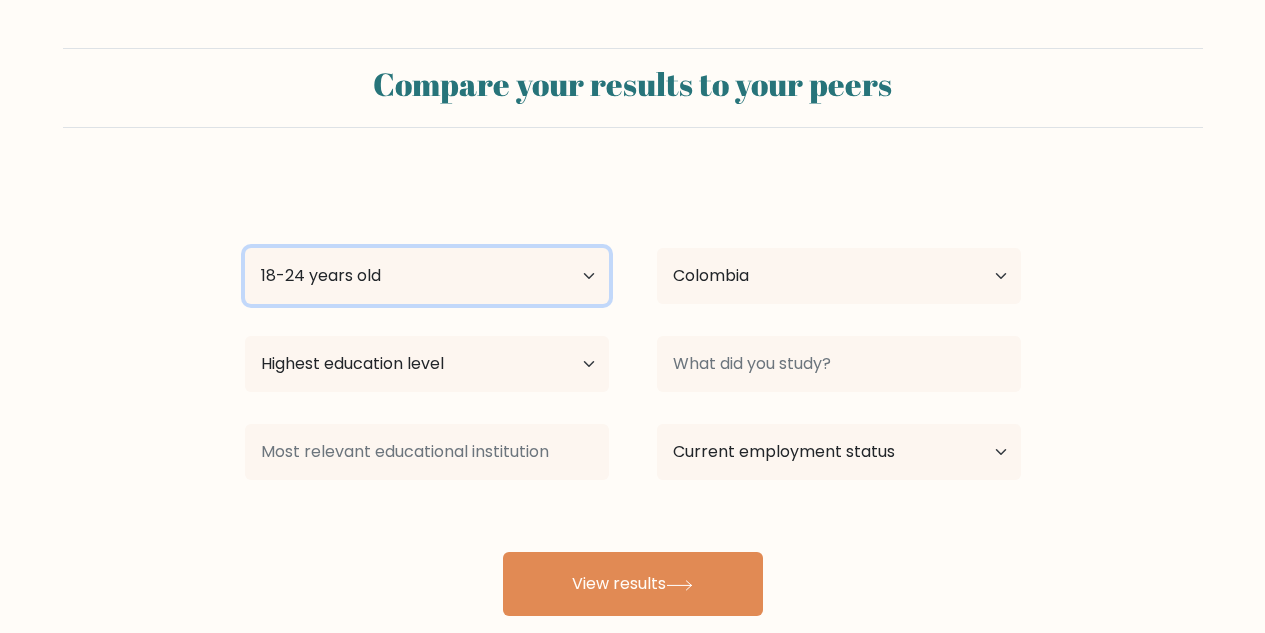click on "Age
Under 18 years old
18-24 years old
25-34 years old
35-44 years old
45-54 years old
55-64 years old
65 years old and above" at bounding box center [427, 276] 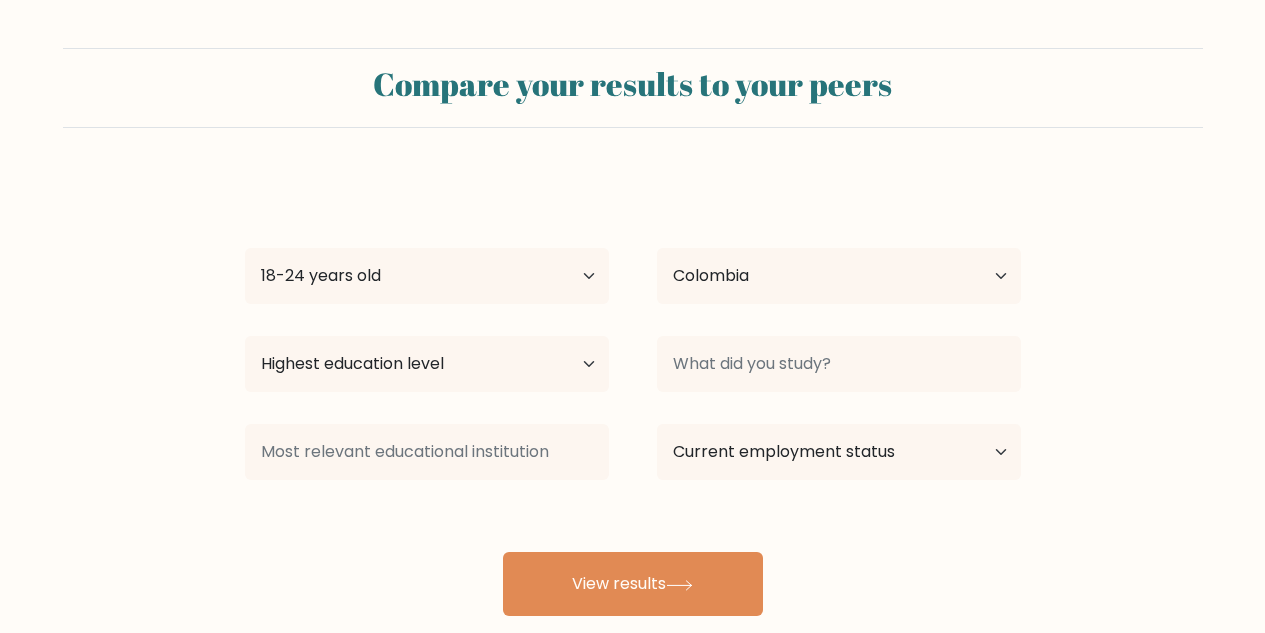 click on "Country
Afghanistan
Albania
Algeria
American Samoa
Andorra
Angola
Anguilla
Antarctica
Antigua and Barbuda
Argentina
Armenia
Aruba
Australia
Austria
Azerbaijan
Bahamas
Bahrain
Bangladesh
Barbados
Belarus
Belgium
Belize
Benin
Bermuda
Bhutan
Bolivia
Bonaire, Sint Eustatius and Saba
Bosnia and Herzegovina
Botswana
Bouvet Island
Brazil
British Indian Ocean Territory
Brunei
Bulgaria
Burkina Faso
Burundi
Cabo Verde
Cambodia
Cameroon
Canada
Cayman Islands
Central African Republic
Chad
Chile
China
Christmas Island
Cocos (Keeling) Islands
Colombia
Comoros
Congo
Congo (the Democratic Republic of the)
Cook Islands
Costa Rica
Côte d'Ivoire Cuba" at bounding box center [839, 276] 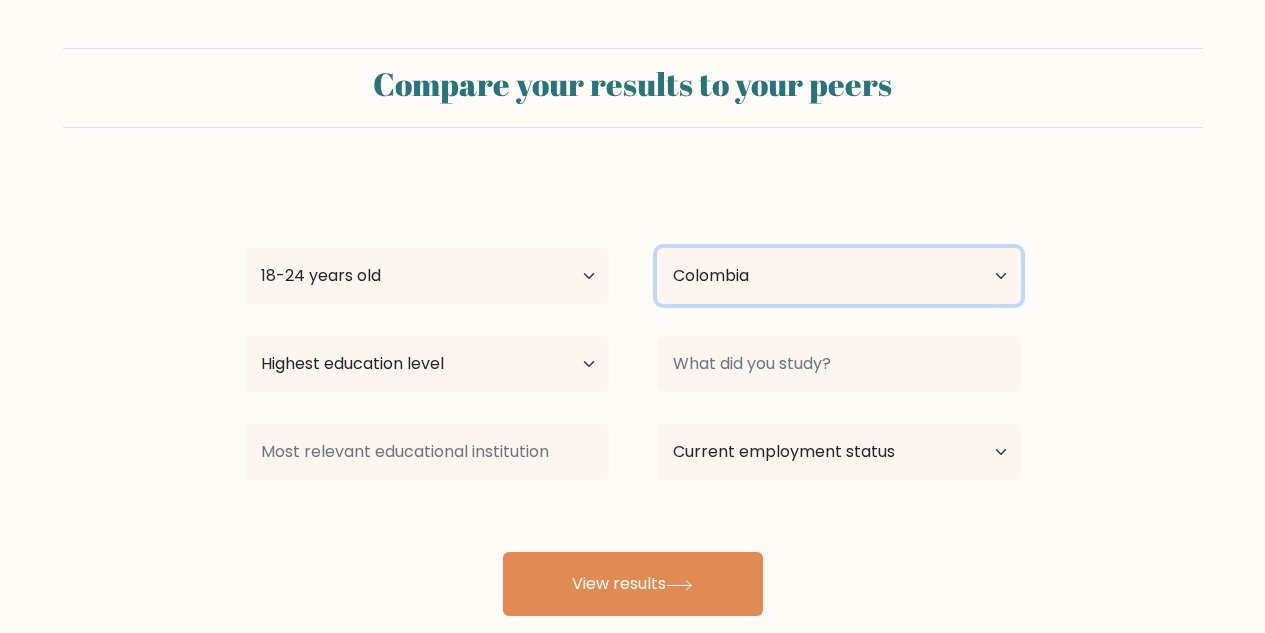 click on "Country
Afghanistan
Albania
Algeria
American Samoa
Andorra
Angola
Anguilla
Antarctica
Antigua and Barbuda
Argentina
Armenia
Aruba
Australia
Austria
Azerbaijan
Bahamas
Bahrain
Bangladesh
Barbados
Belarus
Belgium
Belize
Benin
Bermuda
Bhutan
Bolivia
Bonaire, Sint Eustatius and Saba
Bosnia and Herzegovina
Botswana
Bouvet Island
Brazil
British Indian Ocean Territory
Brunei
Bulgaria
Burkina Faso
Burundi
Cabo Verde
Cambodia
Cameroon
Canada
Cayman Islands
Central African Republic
Chad
Chile
China
Christmas Island
Cocos (Keeling) Islands
Colombia
Comoros
Congo
Congo (the Democratic Republic of the)
Cook Islands
Costa Rica
Côte d'Ivoire
Croatia
Cuba" at bounding box center (839, 276) 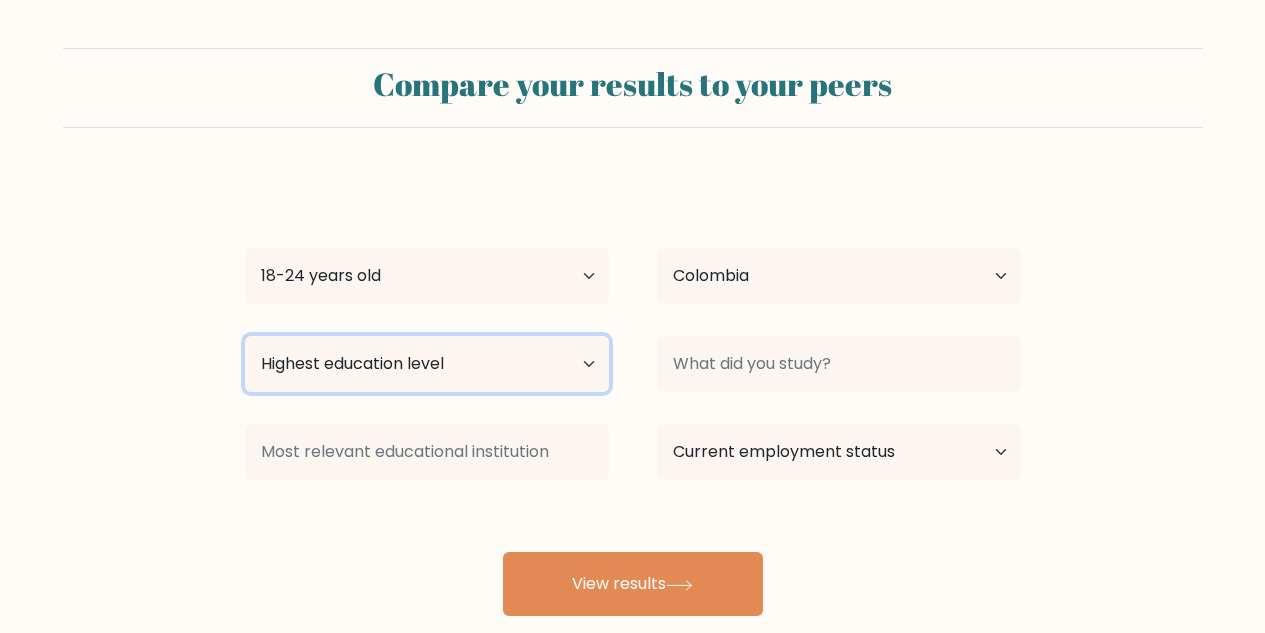 select on "bachelors_degree" 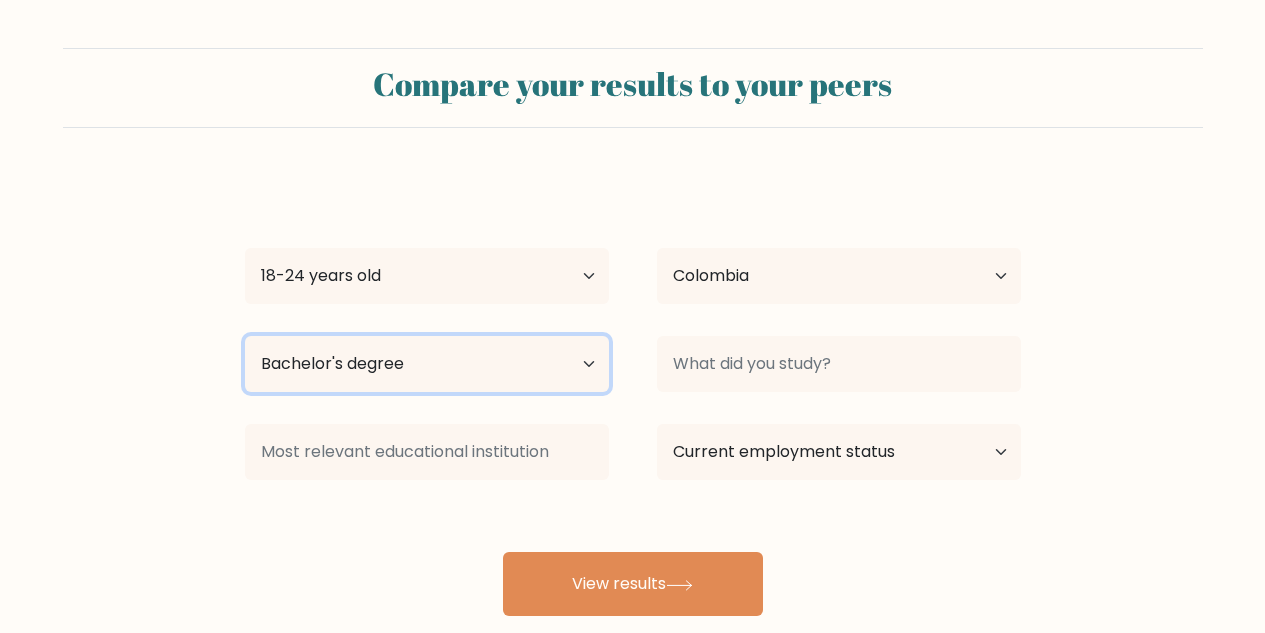 click on "Highest education level
No schooling
Primary
Lower Secondary
Upper Secondary
Occupation Specific
Bachelor's degree
Master's degree
Doctoral degree" at bounding box center (427, 364) 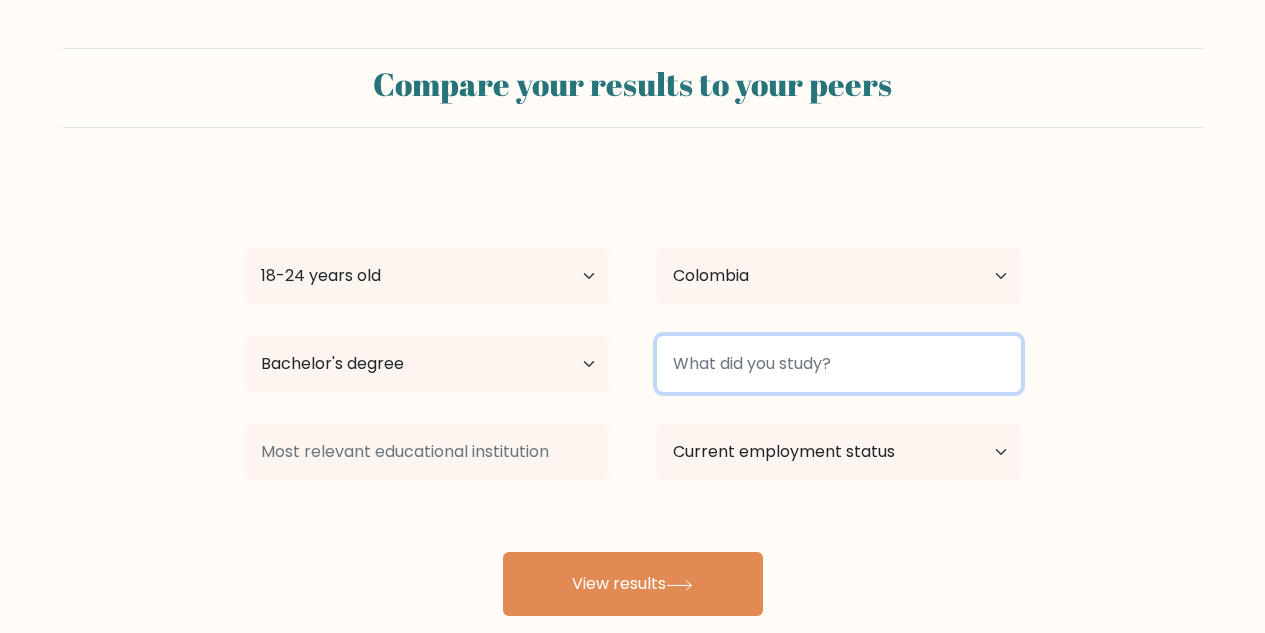 click at bounding box center [839, 364] 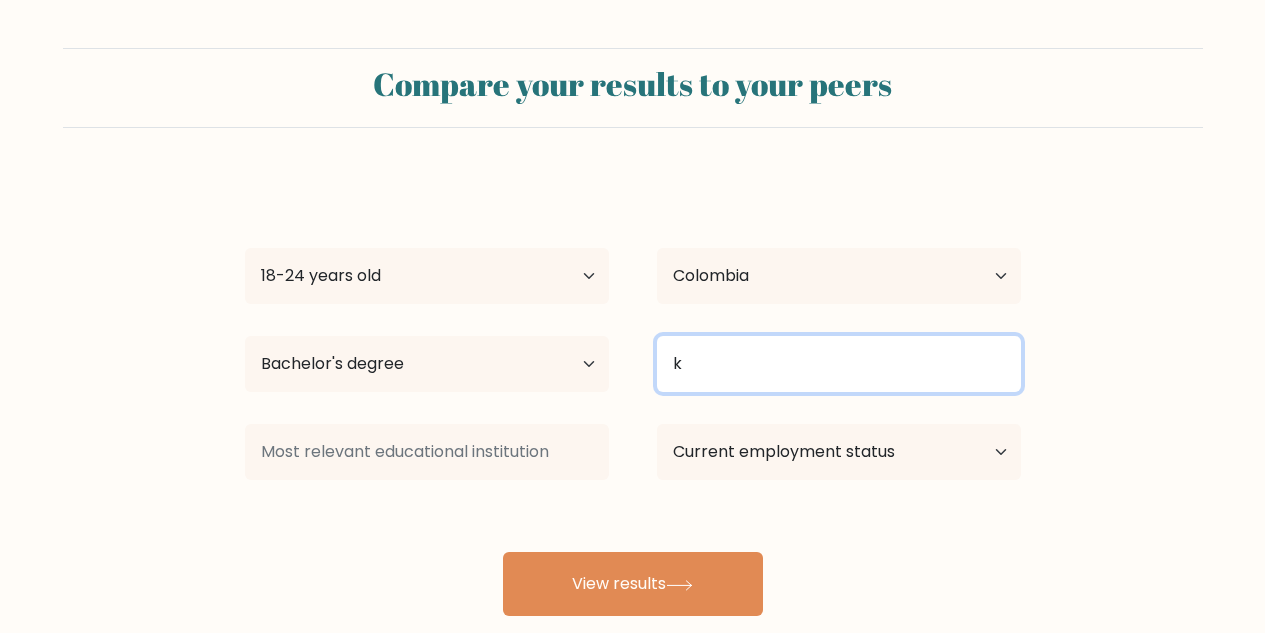 type on "k" 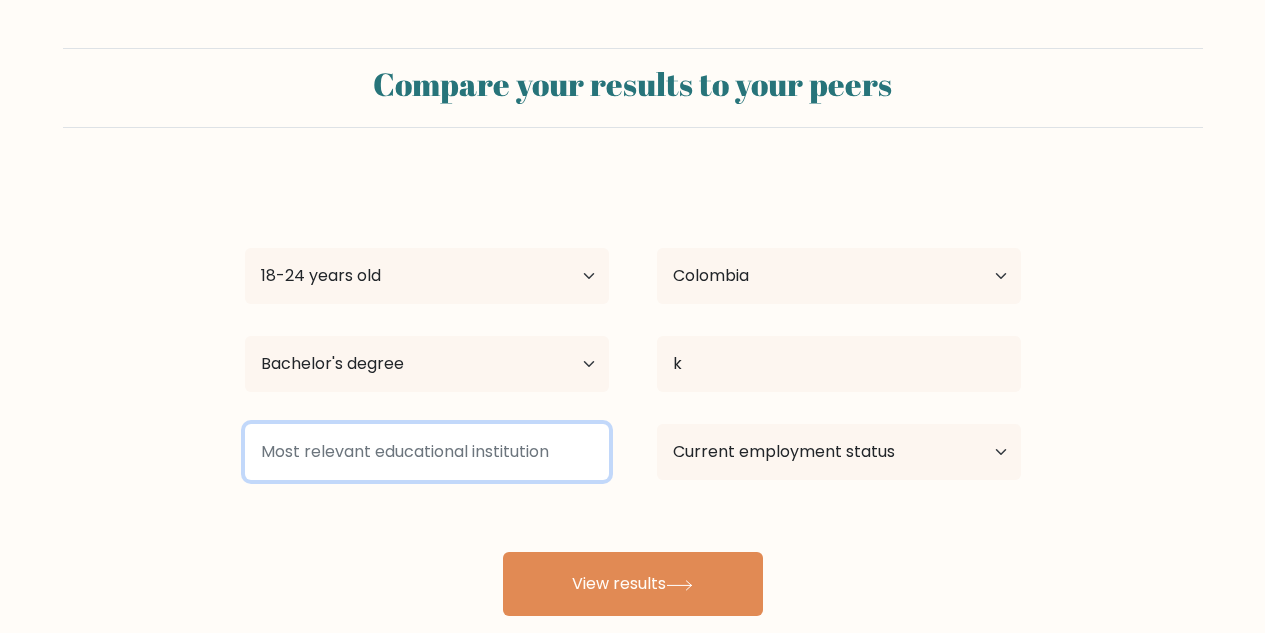 click at bounding box center (427, 452) 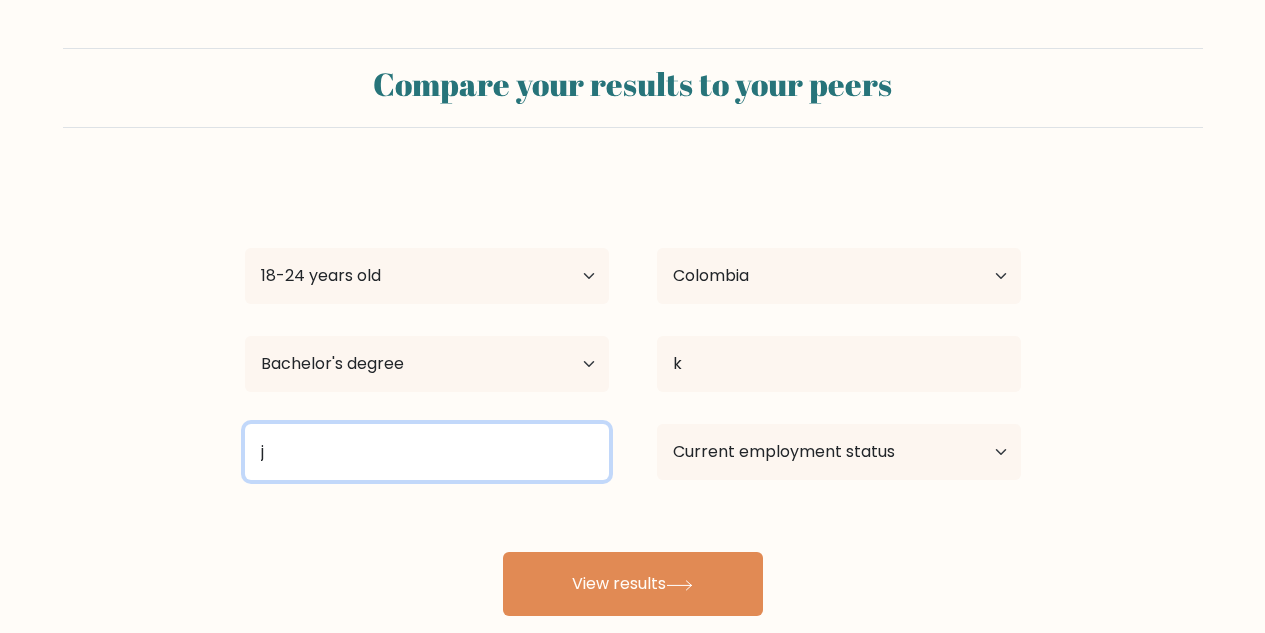 type on "j" 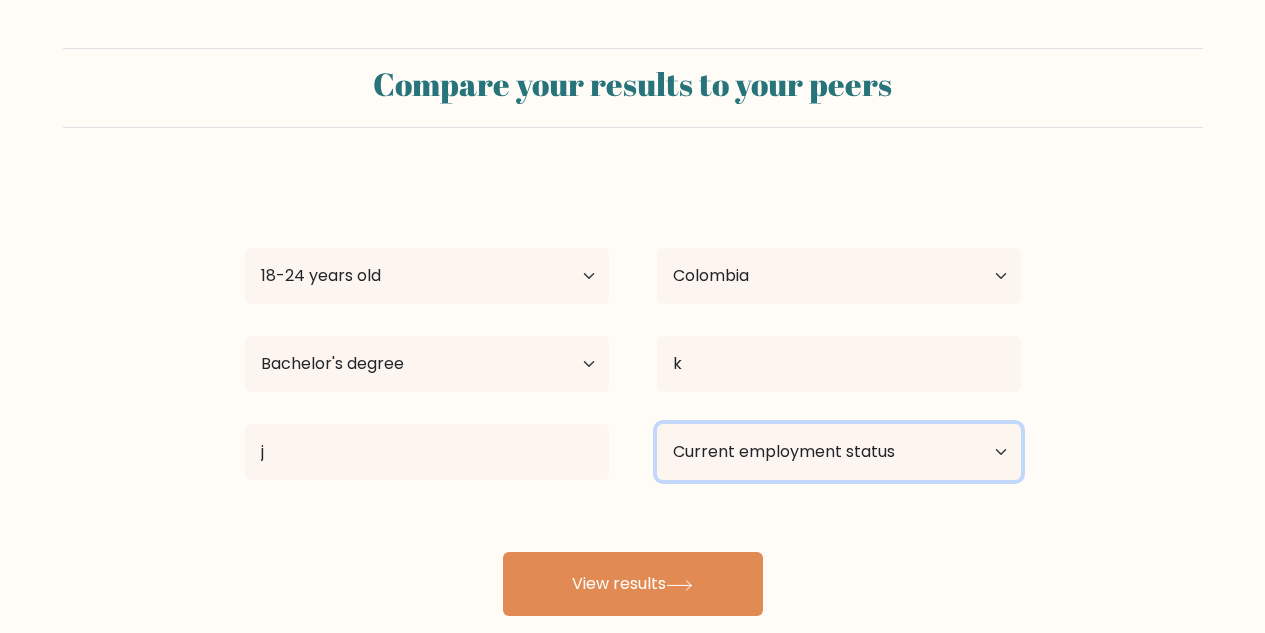 select on "student" 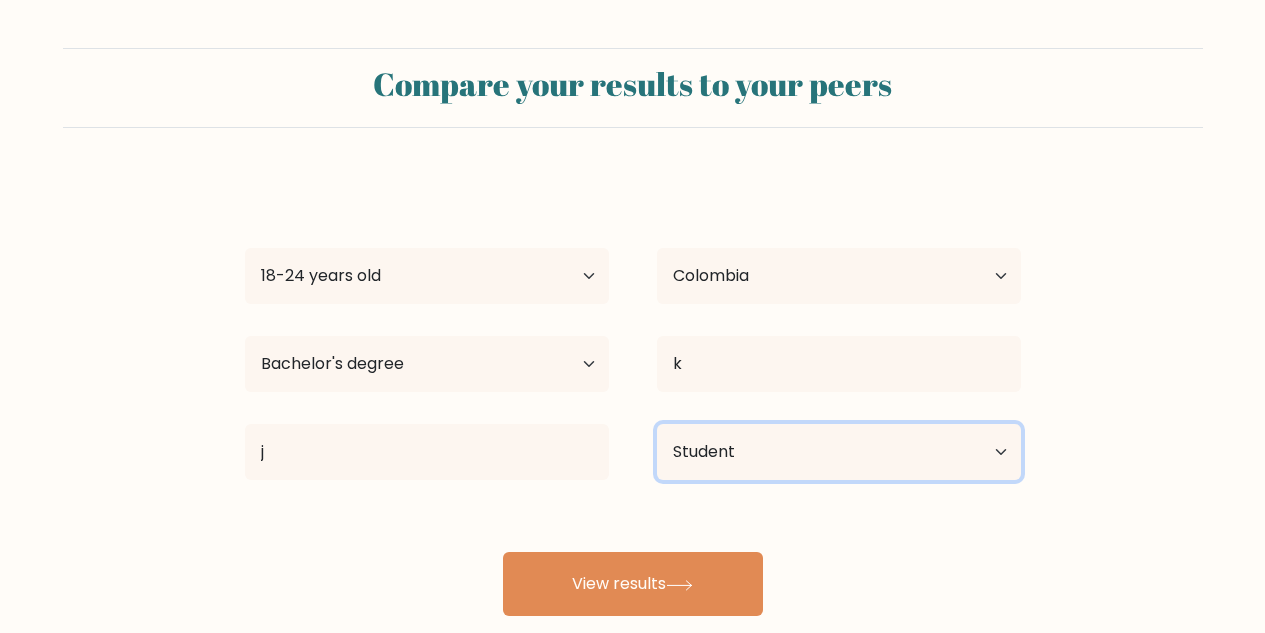 click on "Current employment status
Employed
Student
Retired
Other / prefer not to answer" at bounding box center [839, 452] 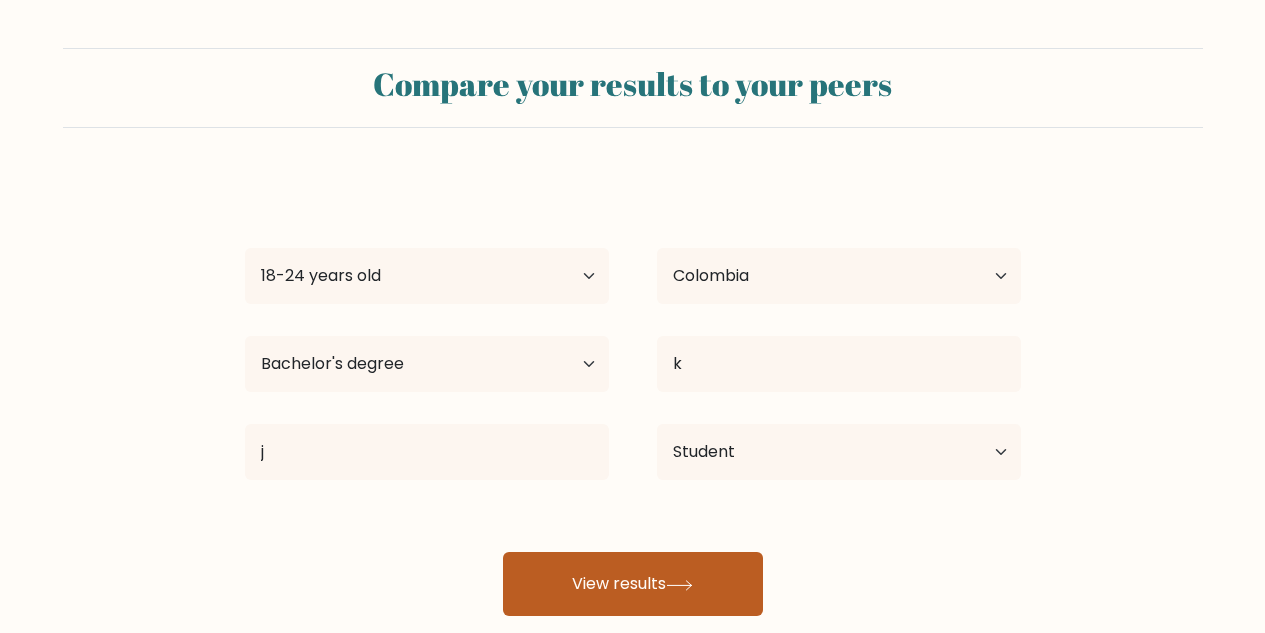 click on "View results" at bounding box center (633, 584) 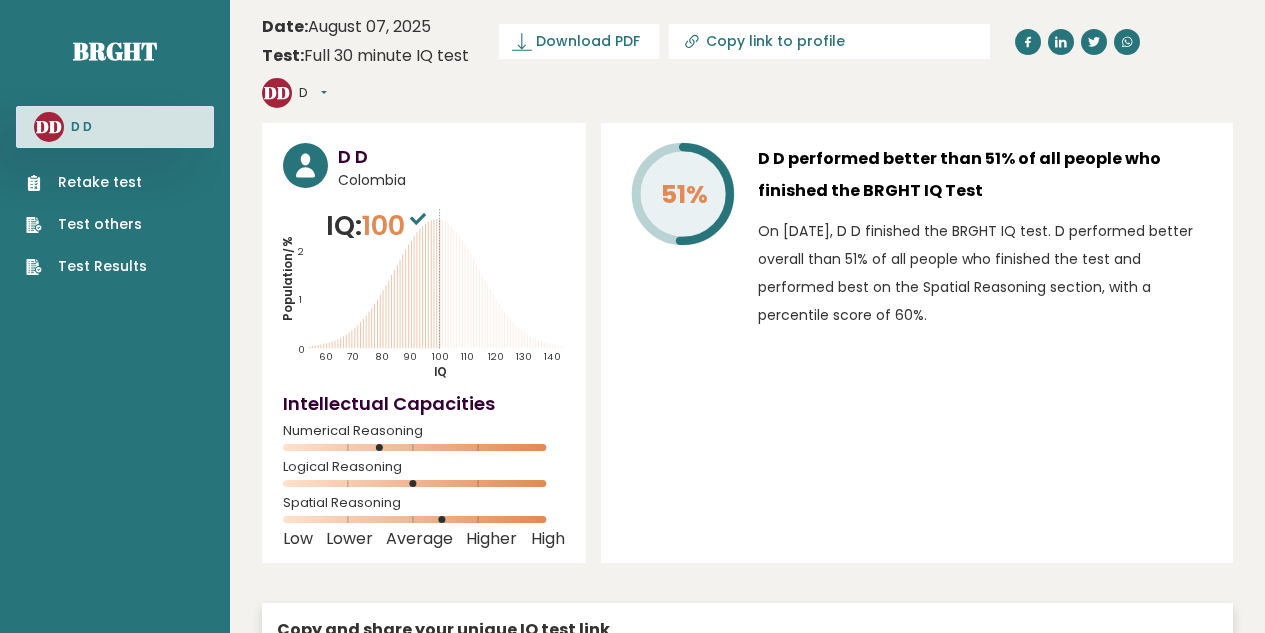 scroll, scrollTop: 0, scrollLeft: 0, axis: both 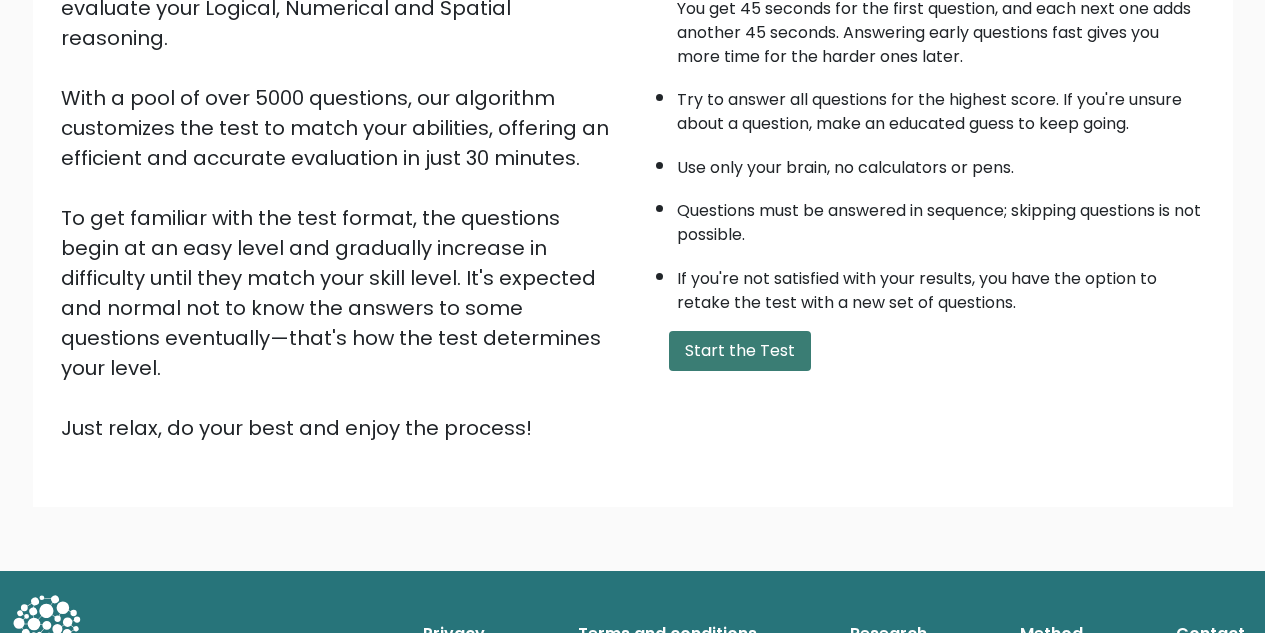 click on "Start the Test" at bounding box center (740, 351) 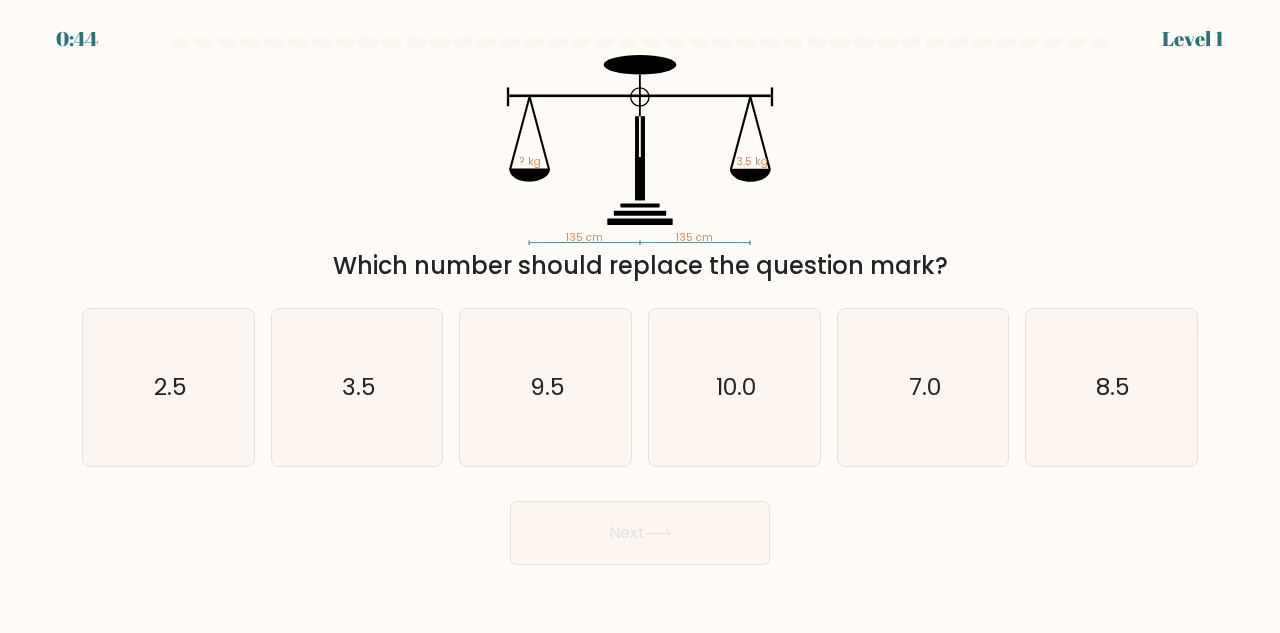 scroll, scrollTop: 0, scrollLeft: 0, axis: both 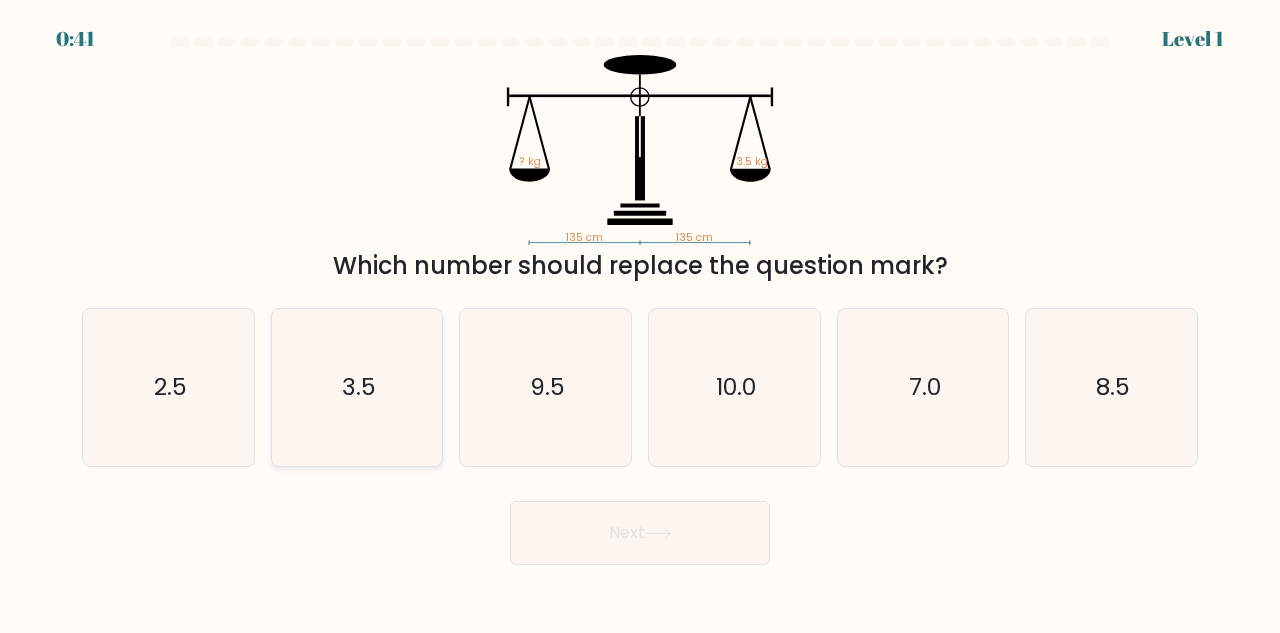 click on "3.5" 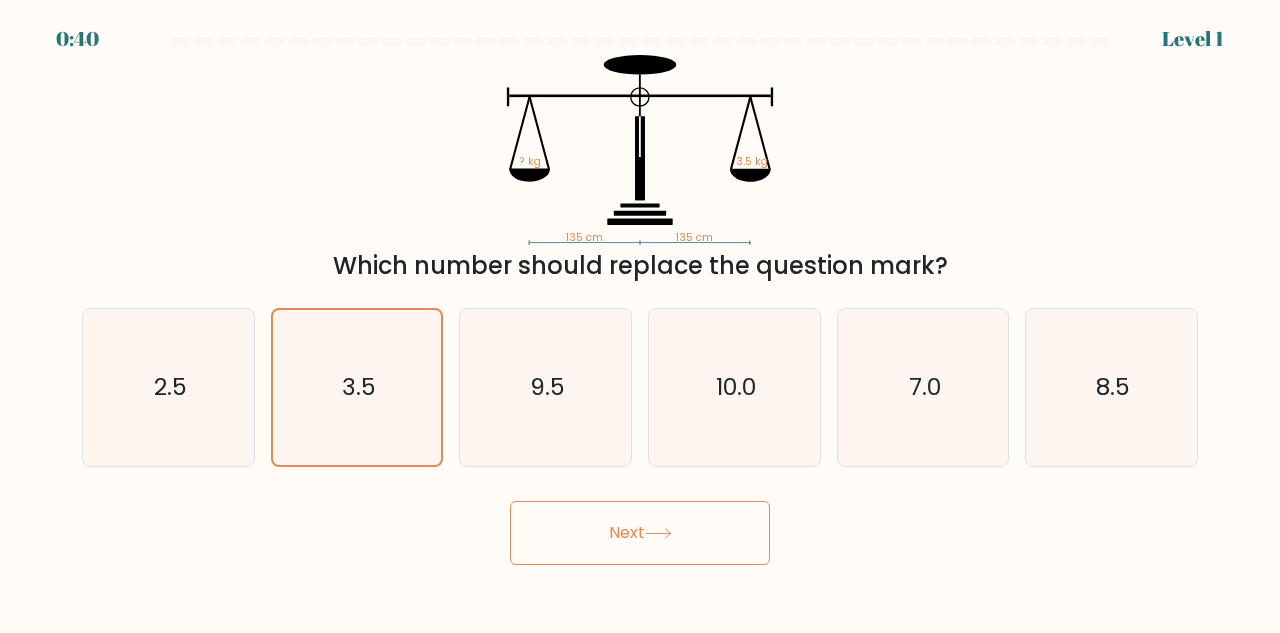 click on "Next" at bounding box center (640, 533) 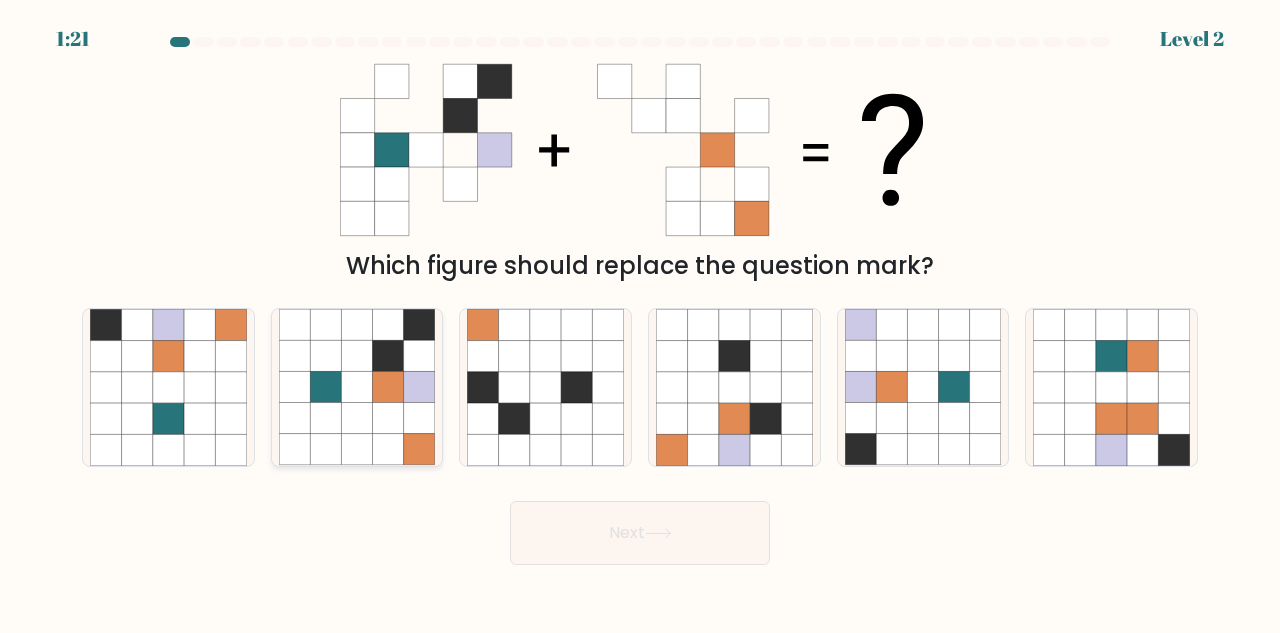 click 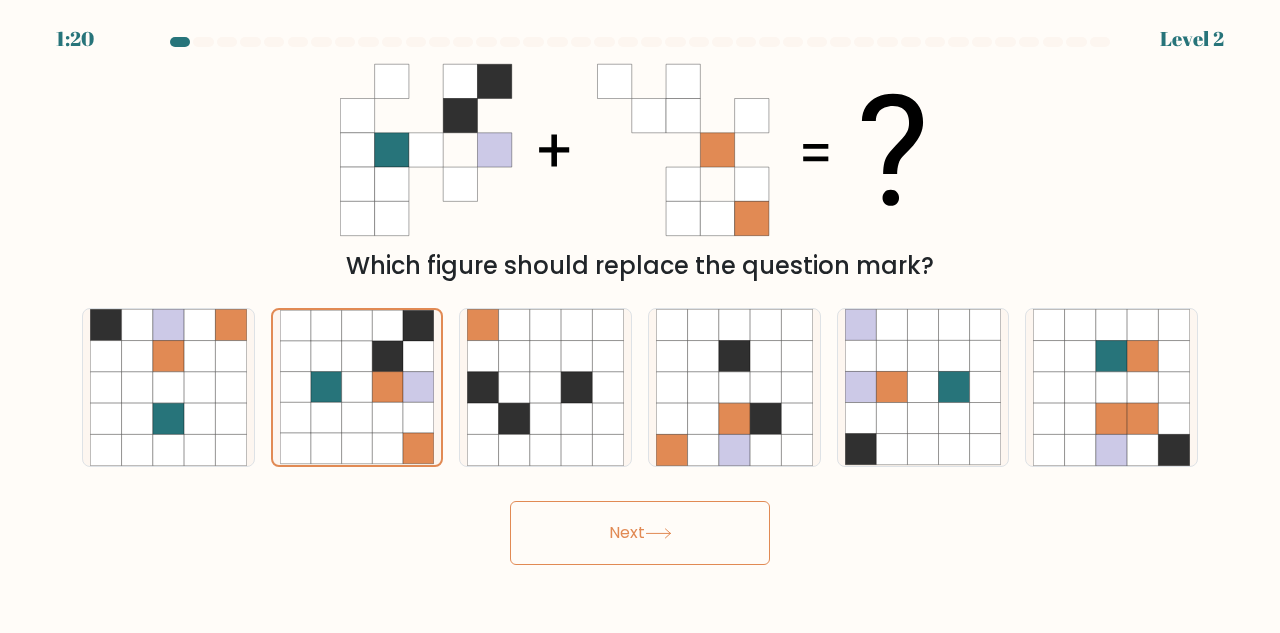 click on "Next" at bounding box center [640, 533] 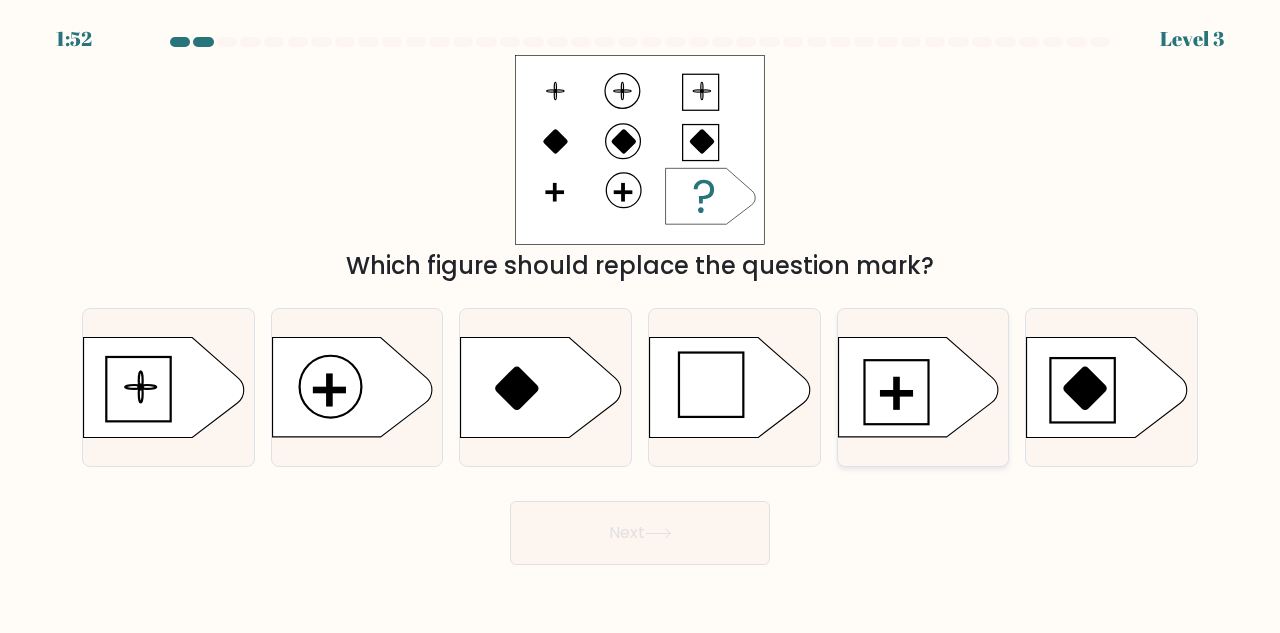 click 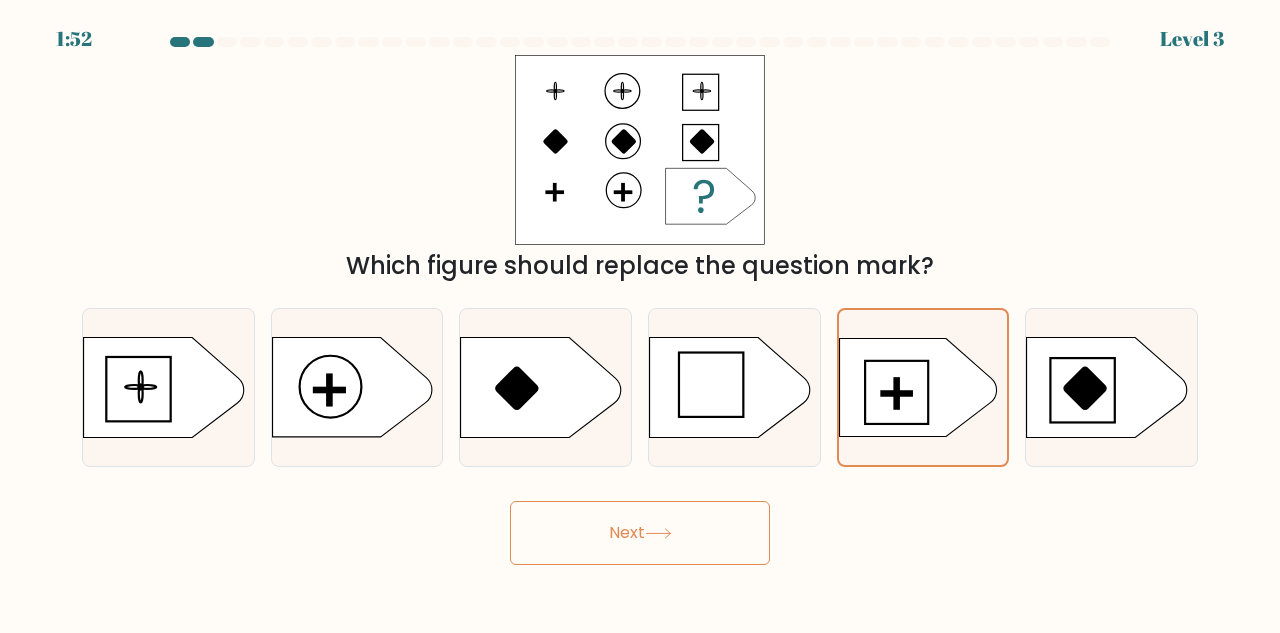 click 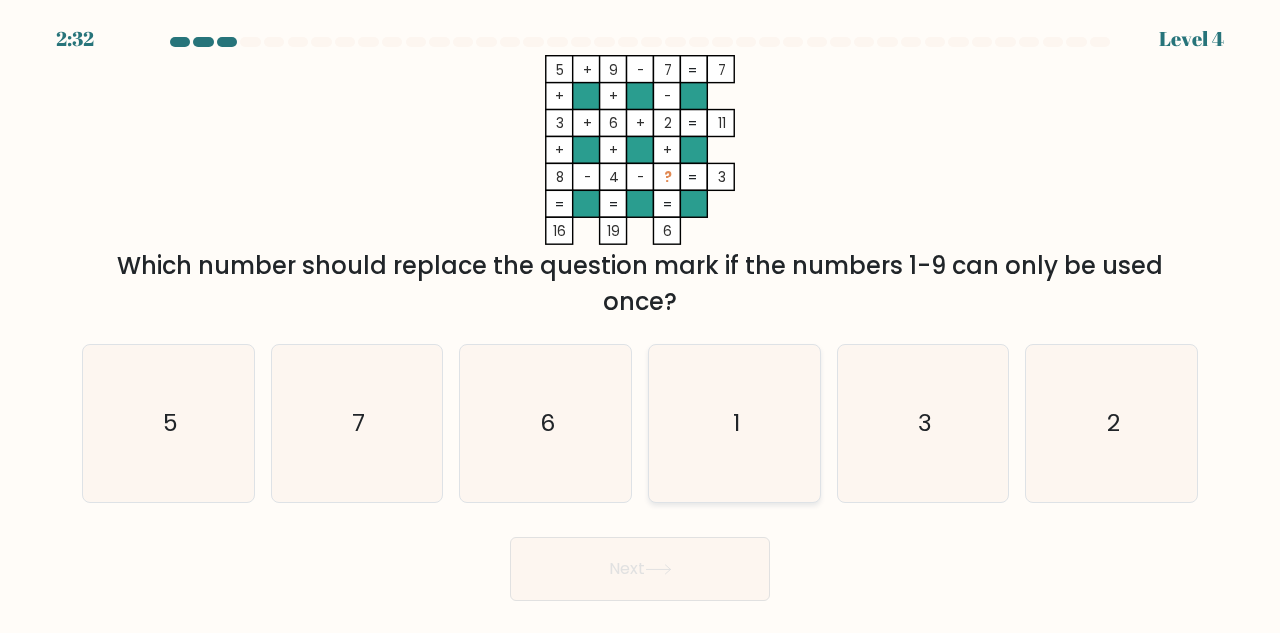 click on "1" 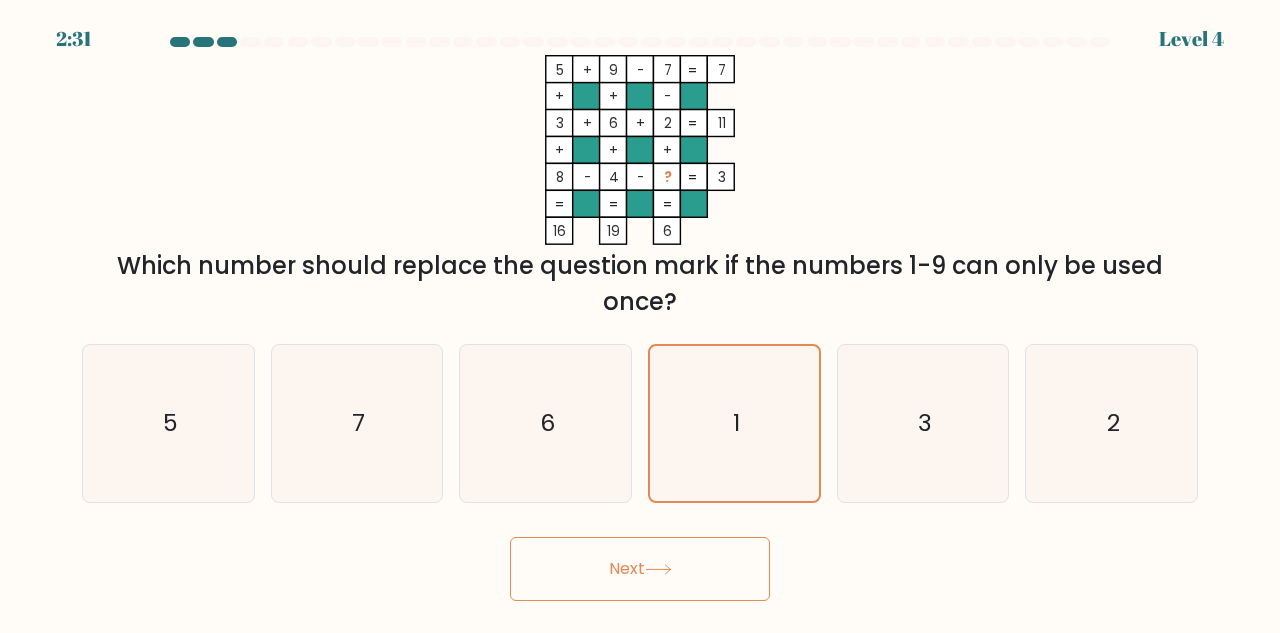 click on "Next" at bounding box center (640, 569) 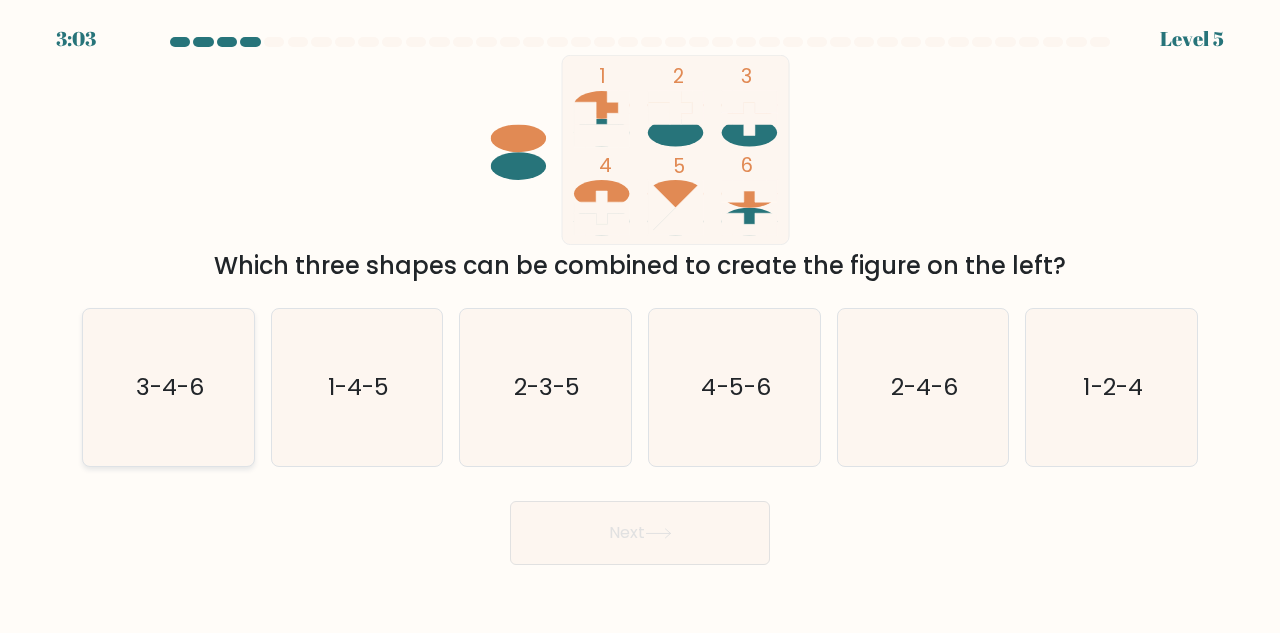 click on "3-4-6" 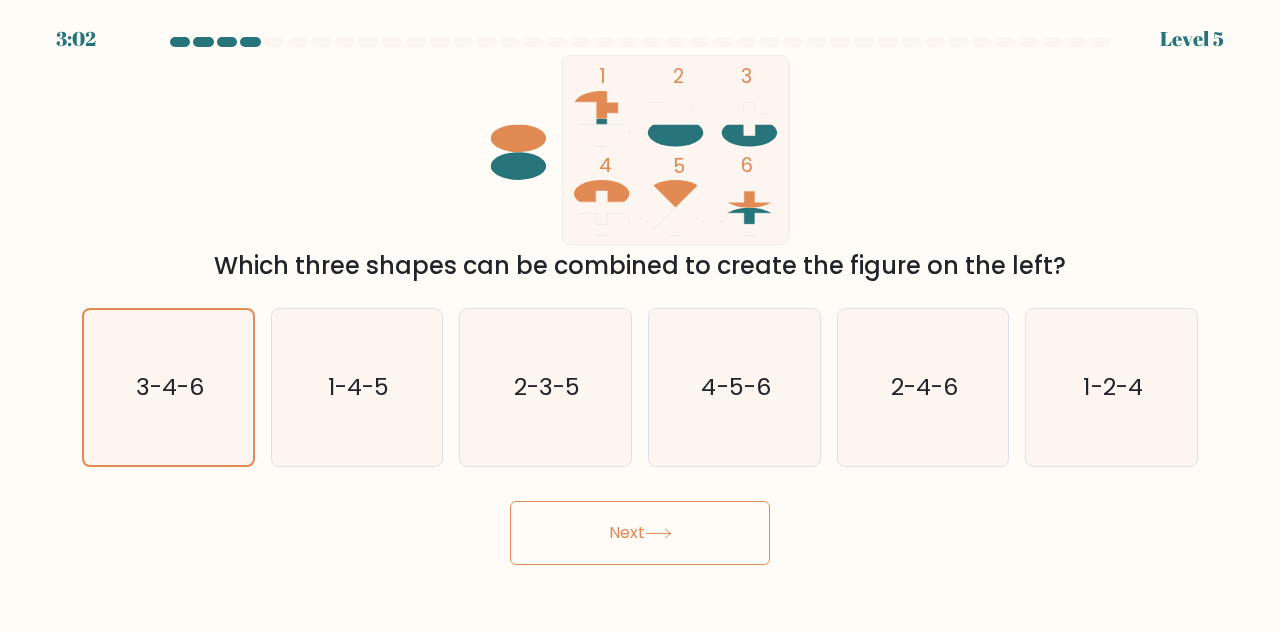 click on "Next" at bounding box center [640, 533] 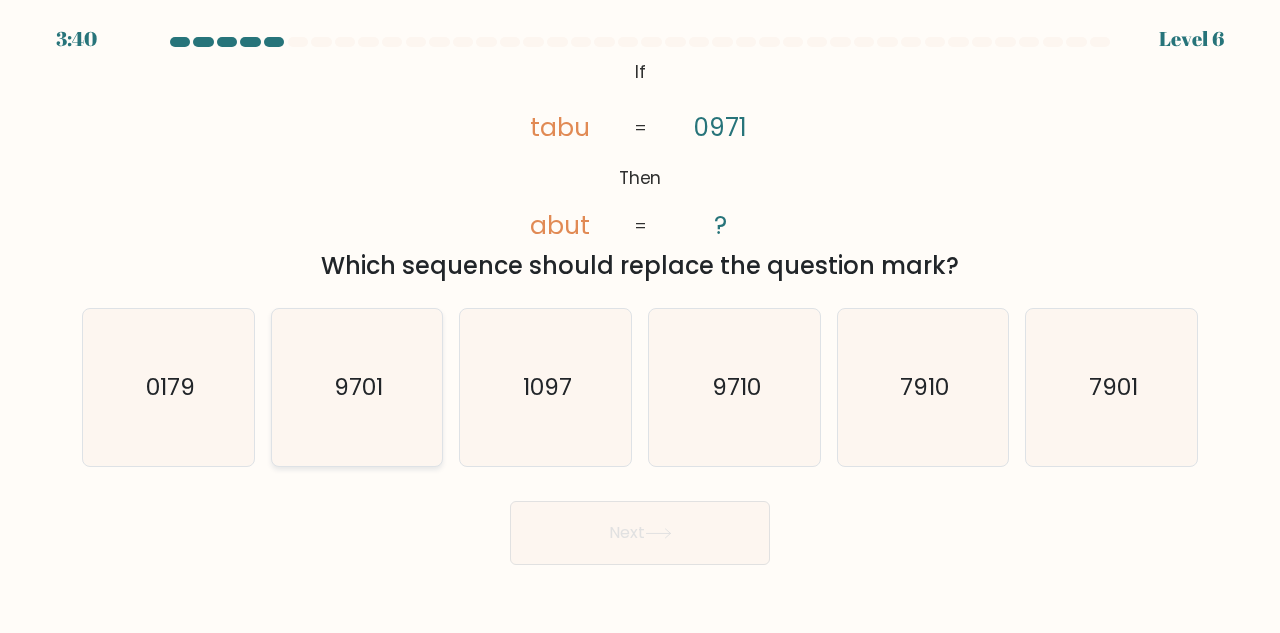 click on "9701" 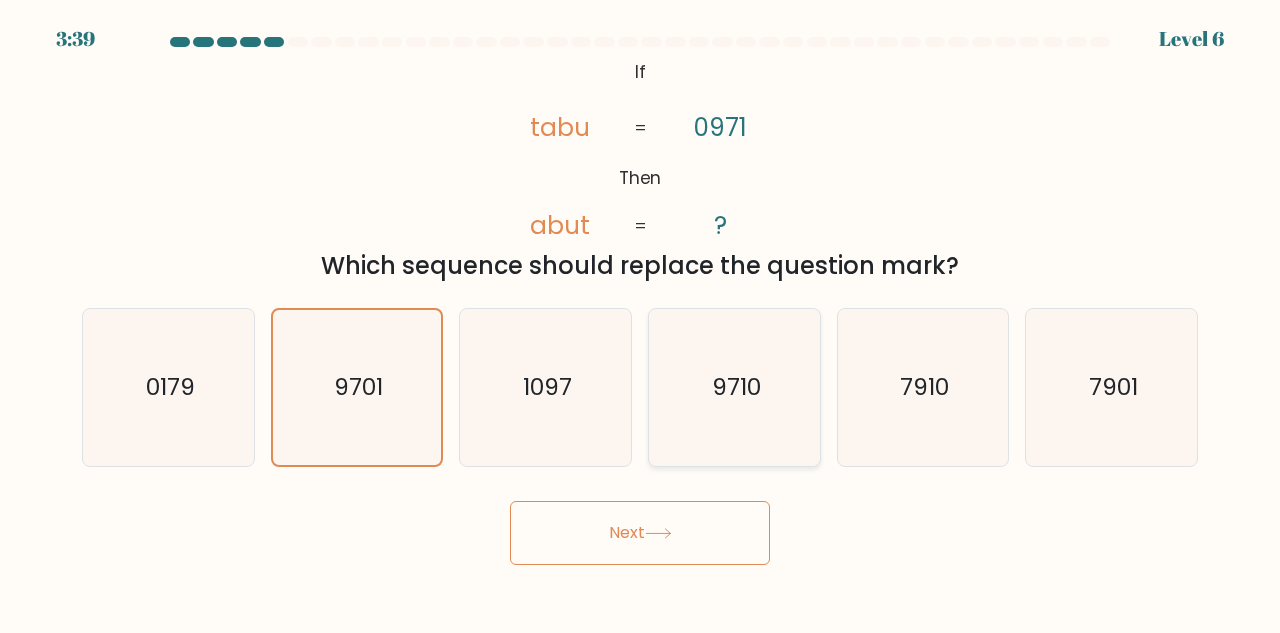 click on "9710" 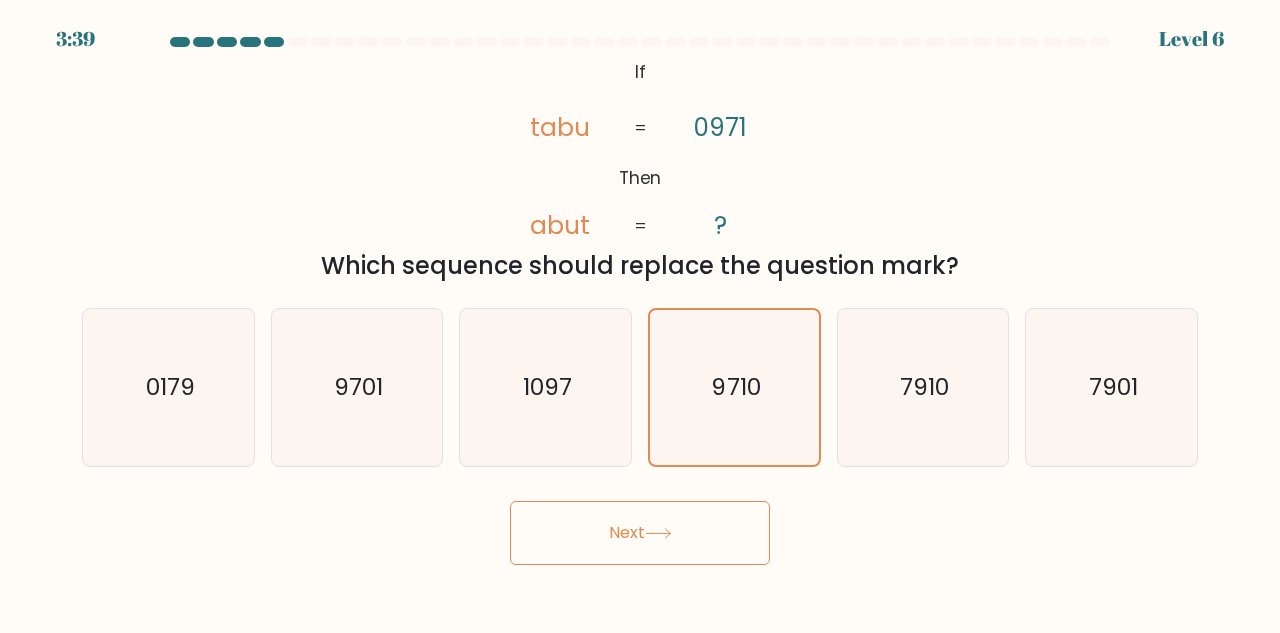 click on "Next" at bounding box center [640, 533] 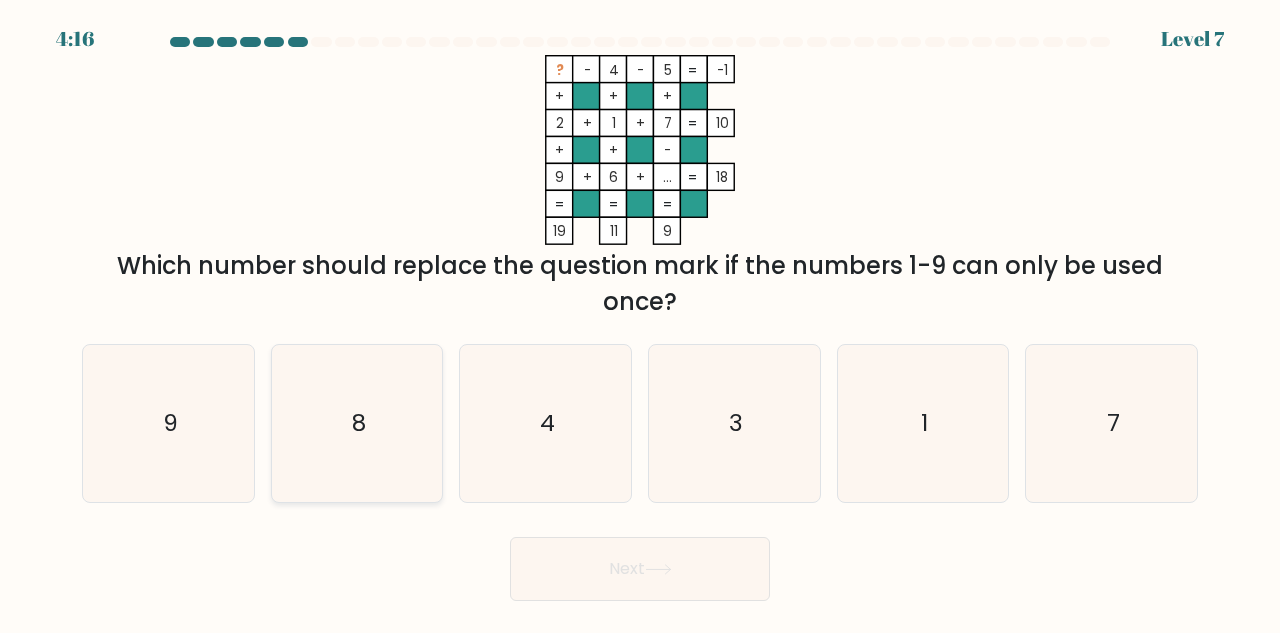 click on "8" 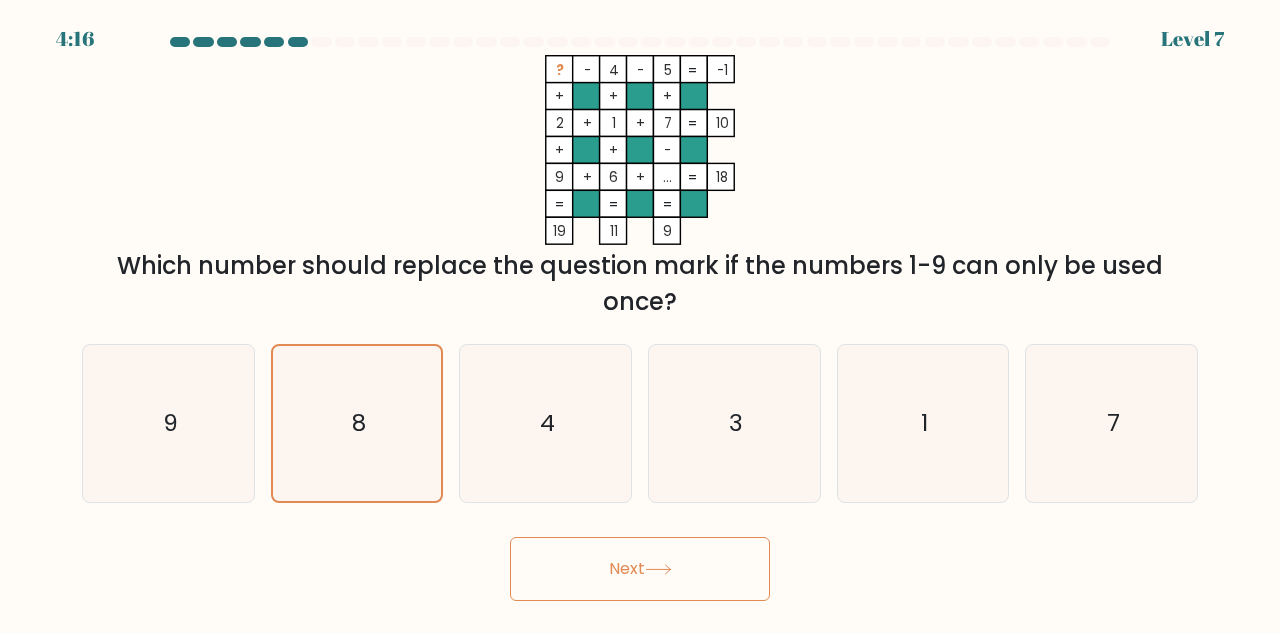 click on "Next" at bounding box center (640, 569) 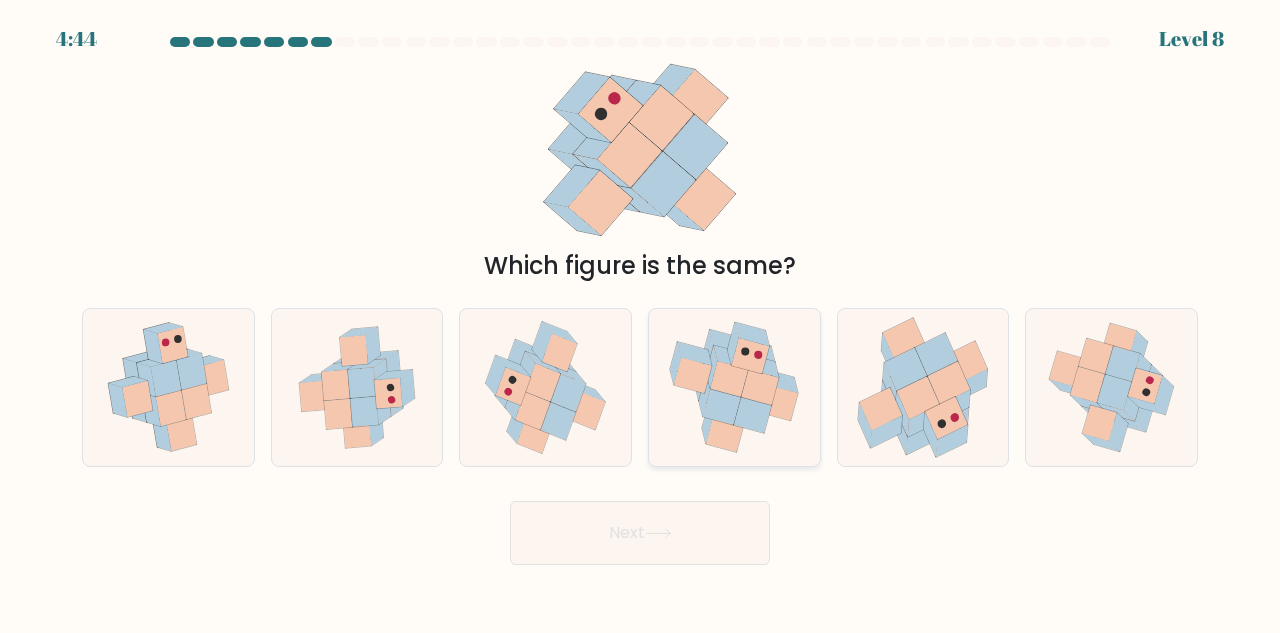 click 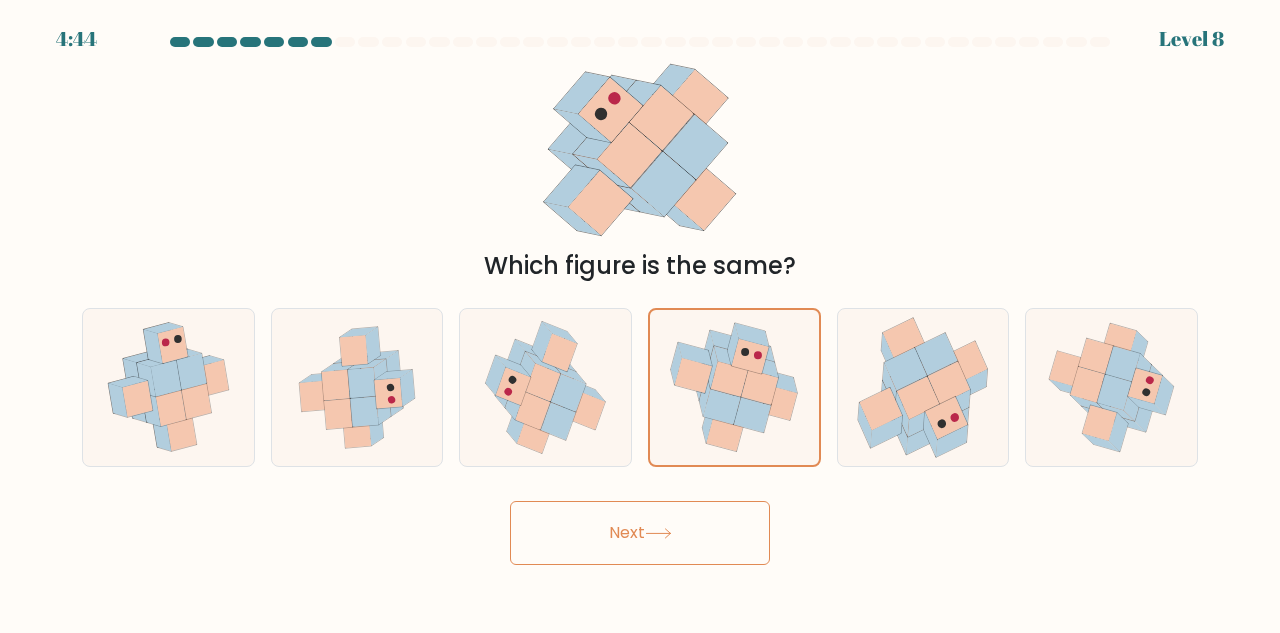 click on "Next" at bounding box center [640, 533] 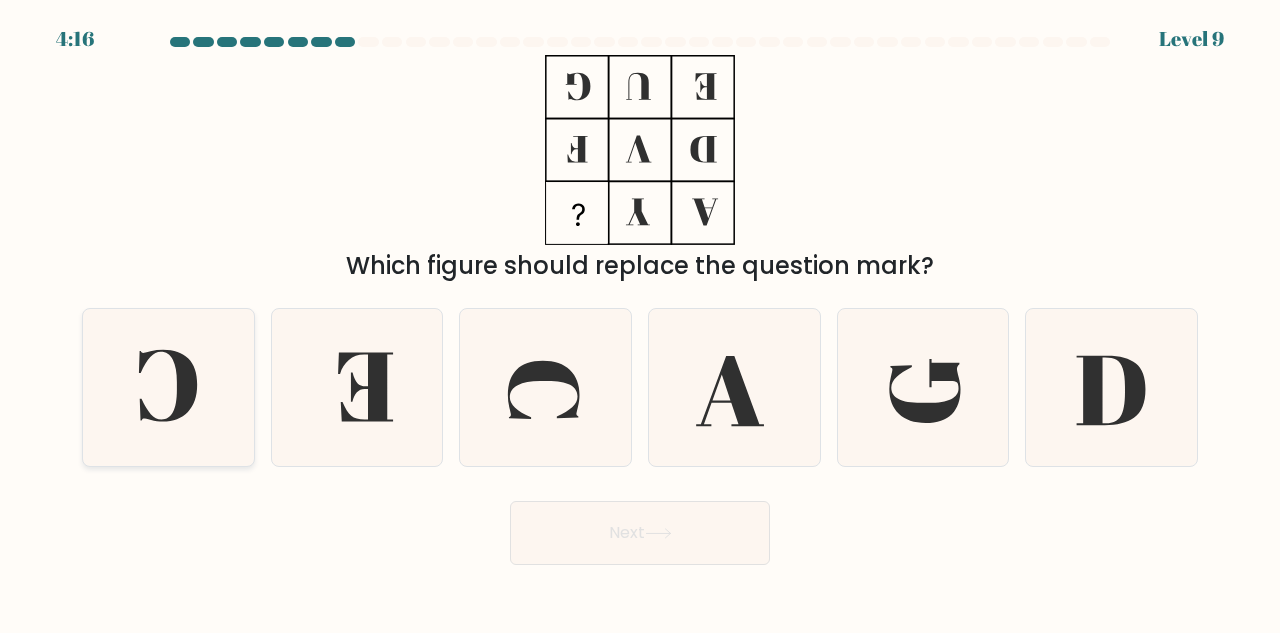 click 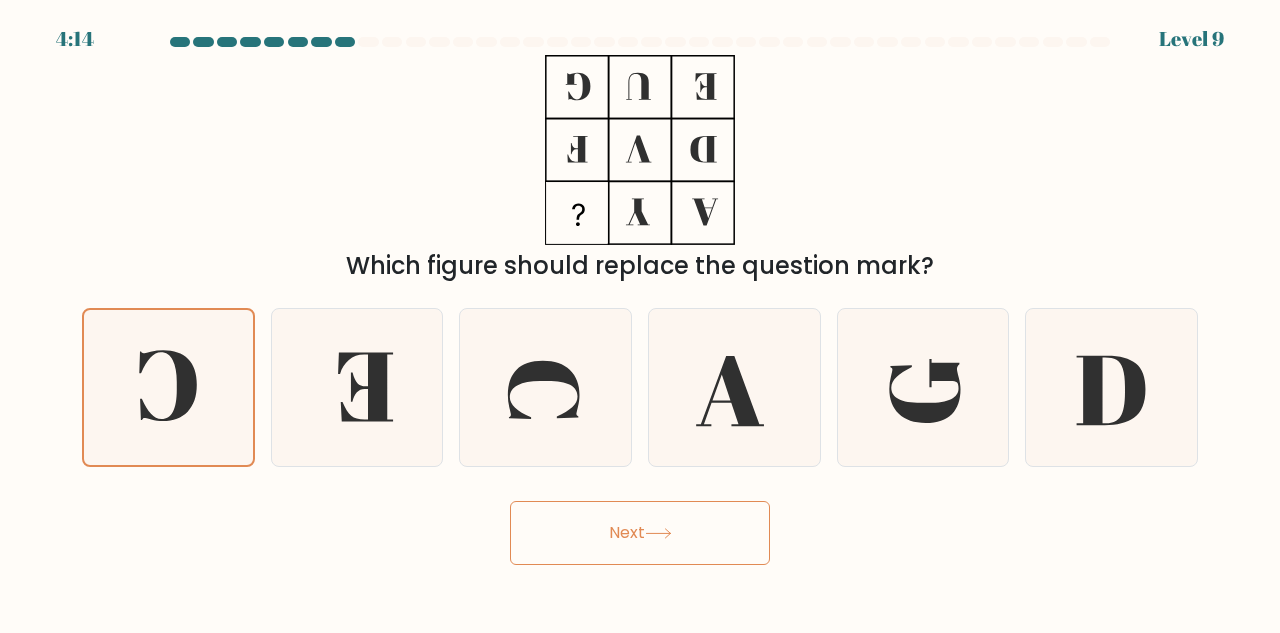 click on "Next" at bounding box center [640, 533] 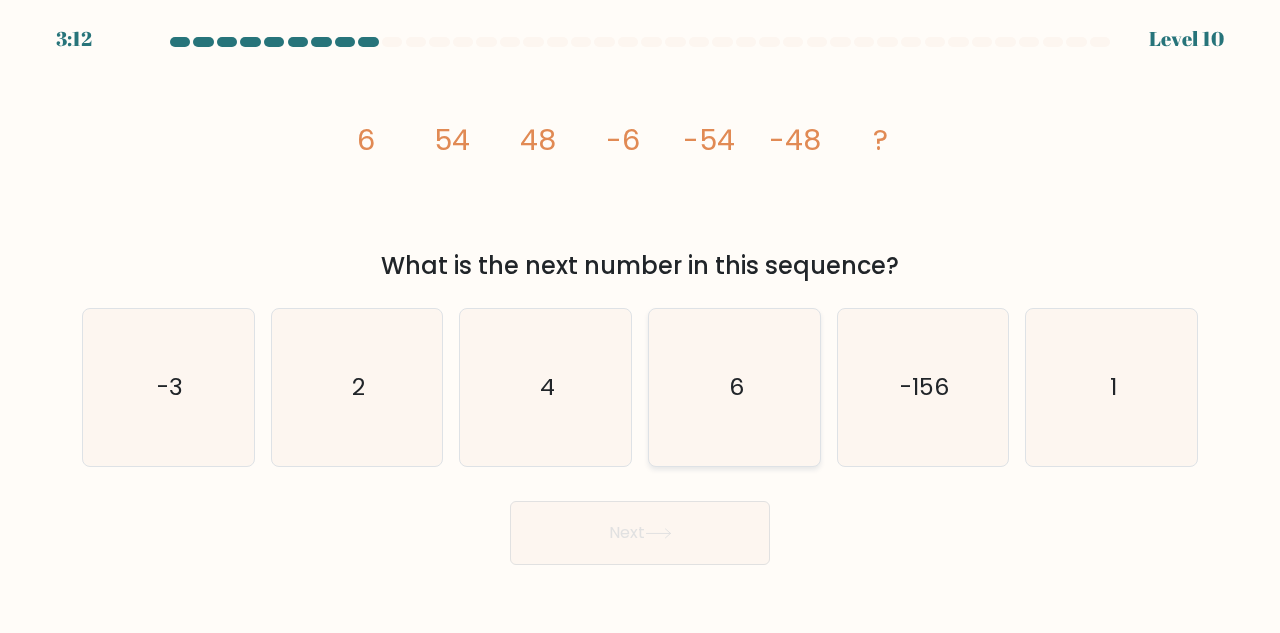 click on "6" 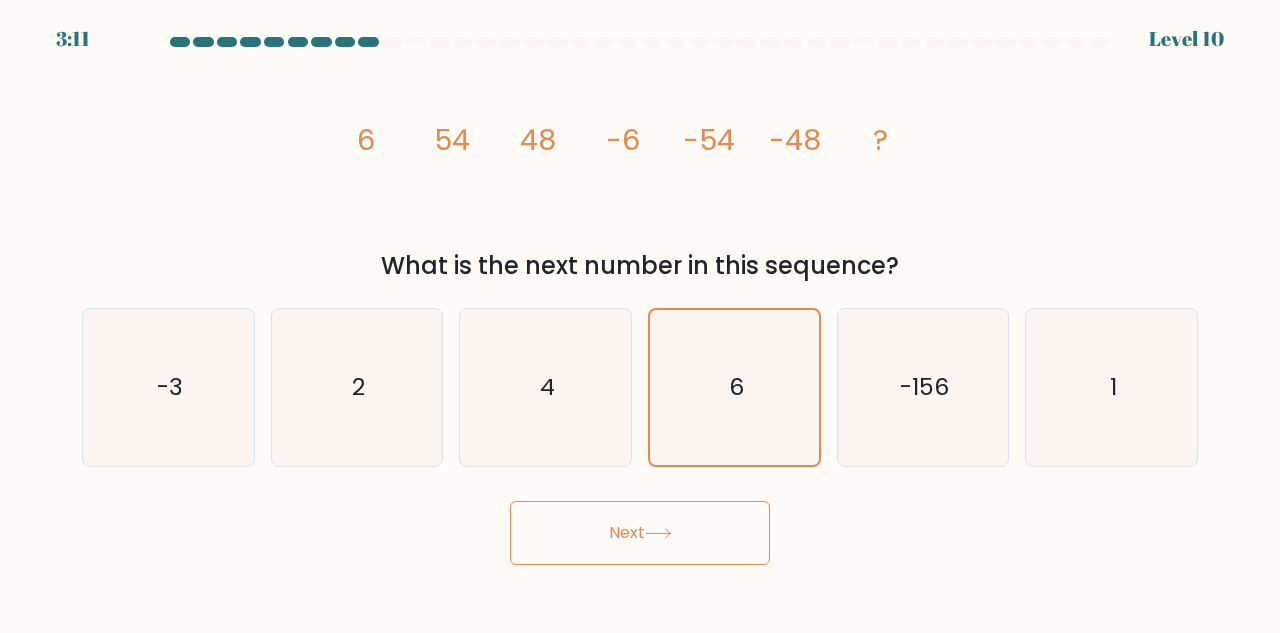 click on "Next" at bounding box center (640, 533) 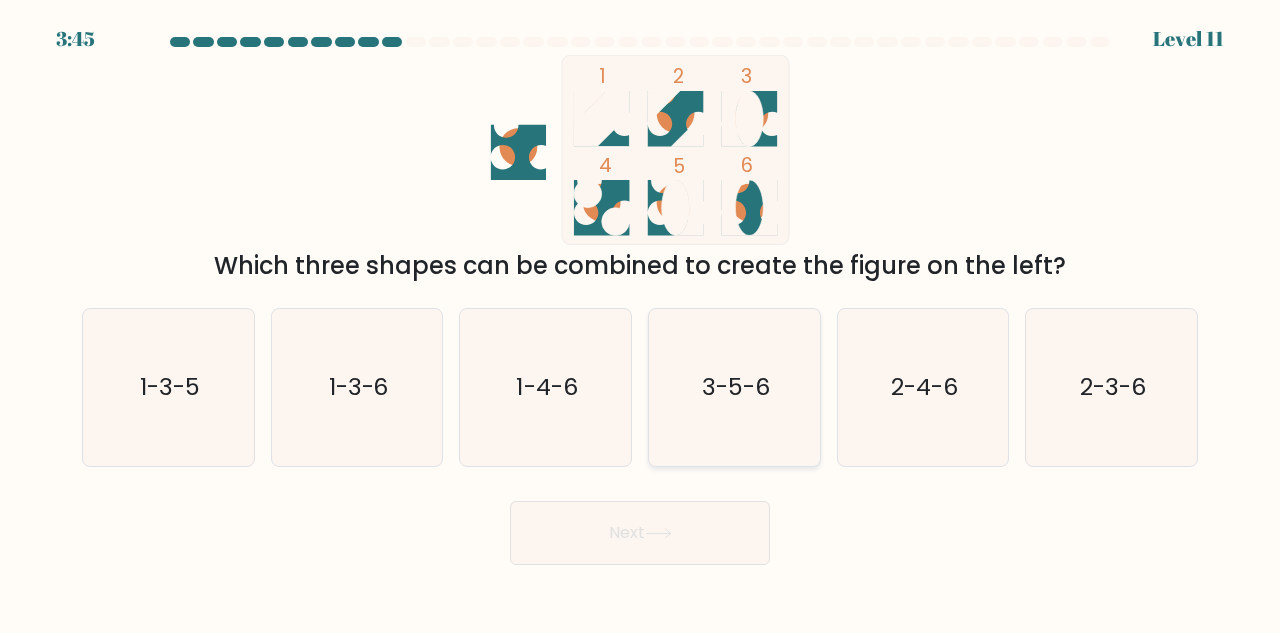 click on "3-5-6" 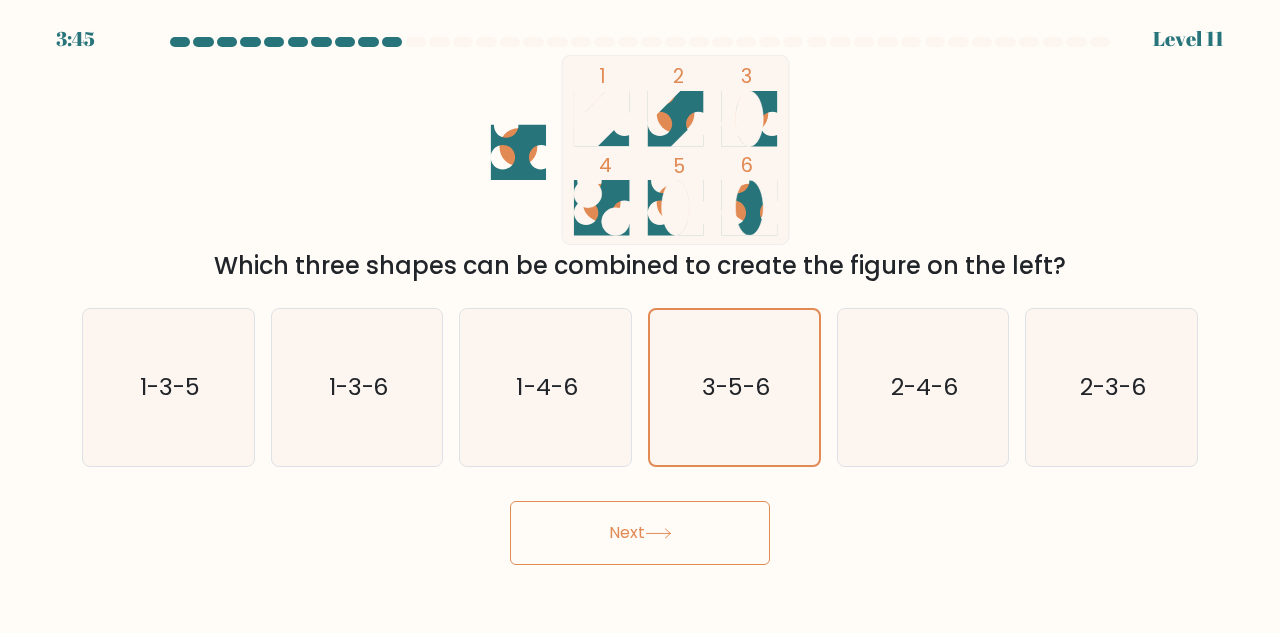 click on "Next" at bounding box center (640, 533) 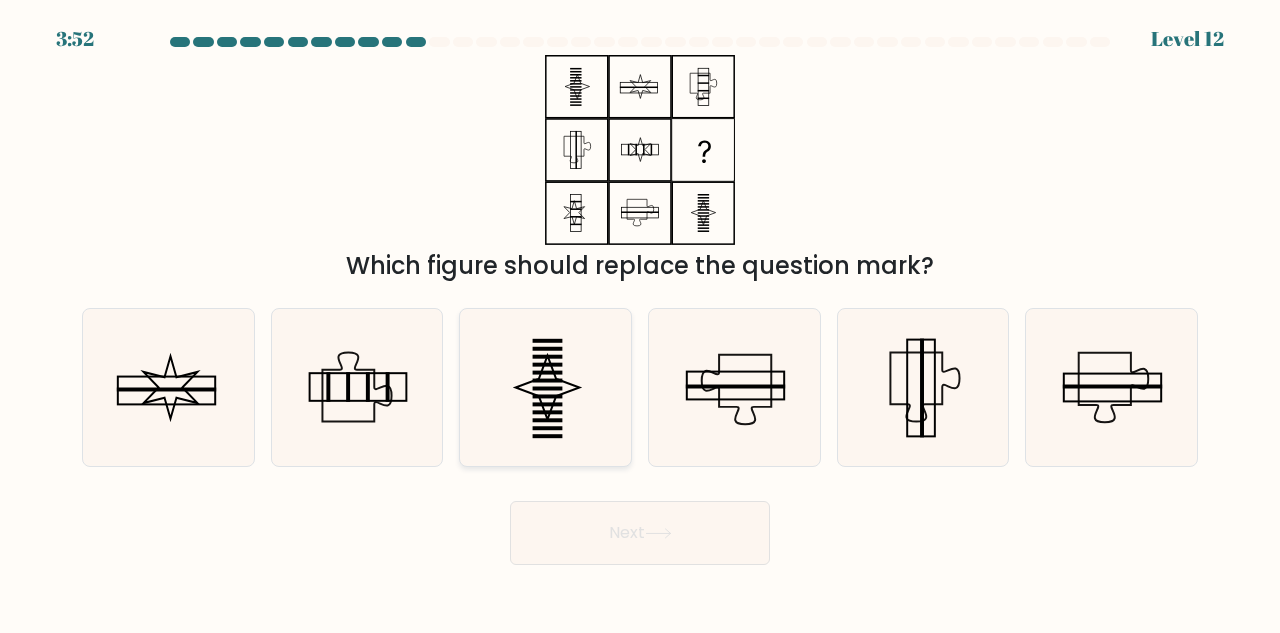 click 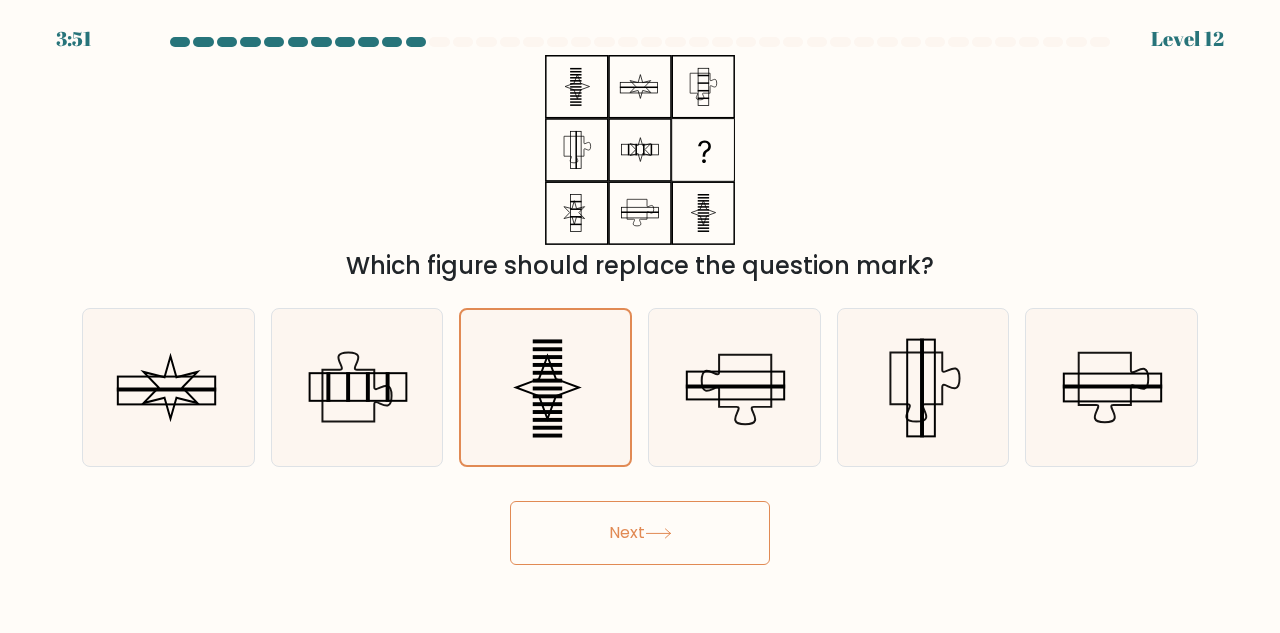 click on "Next" at bounding box center [640, 533] 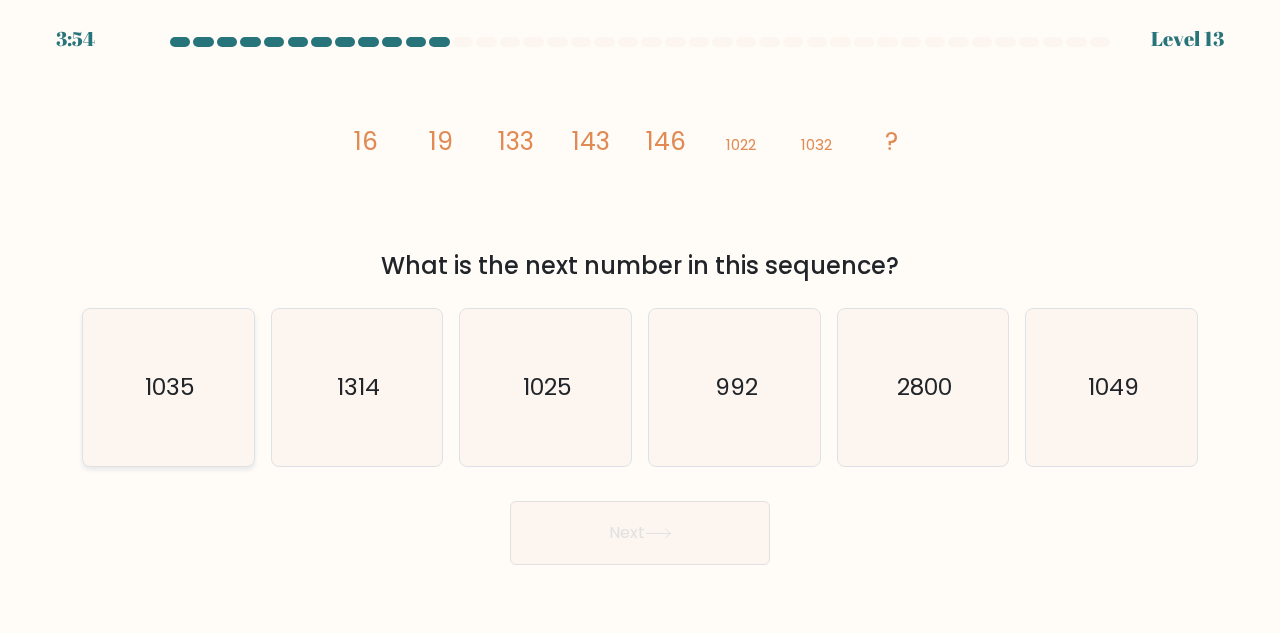 click on "1035" 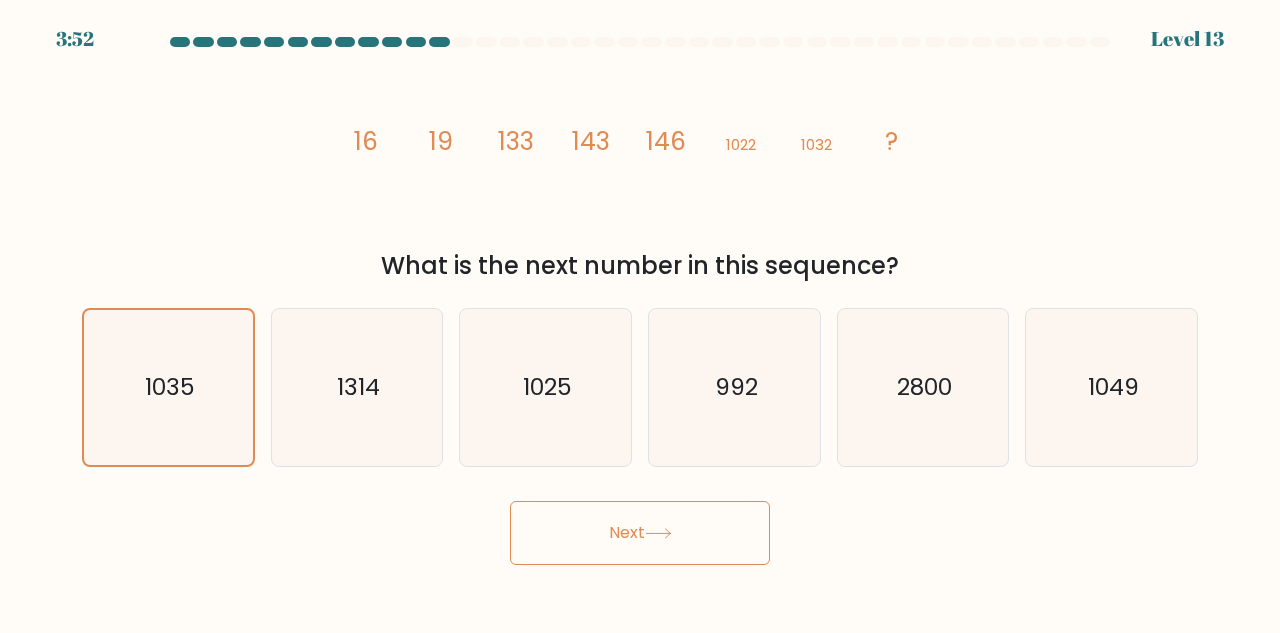 click on "Next" at bounding box center [640, 533] 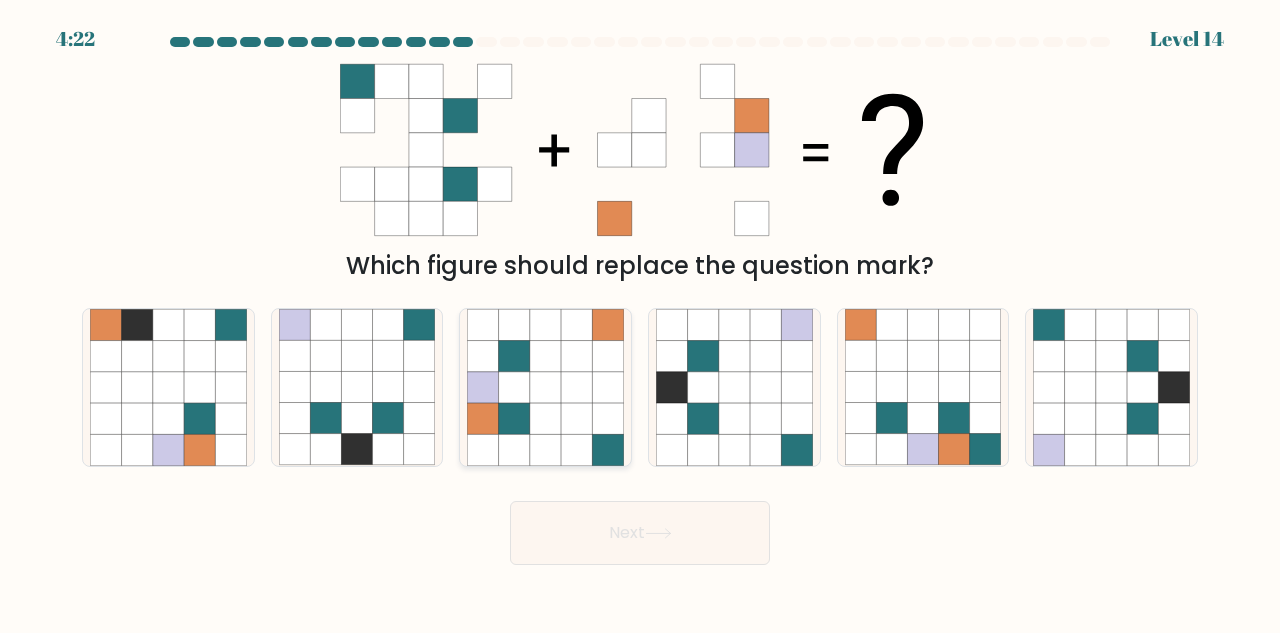 click 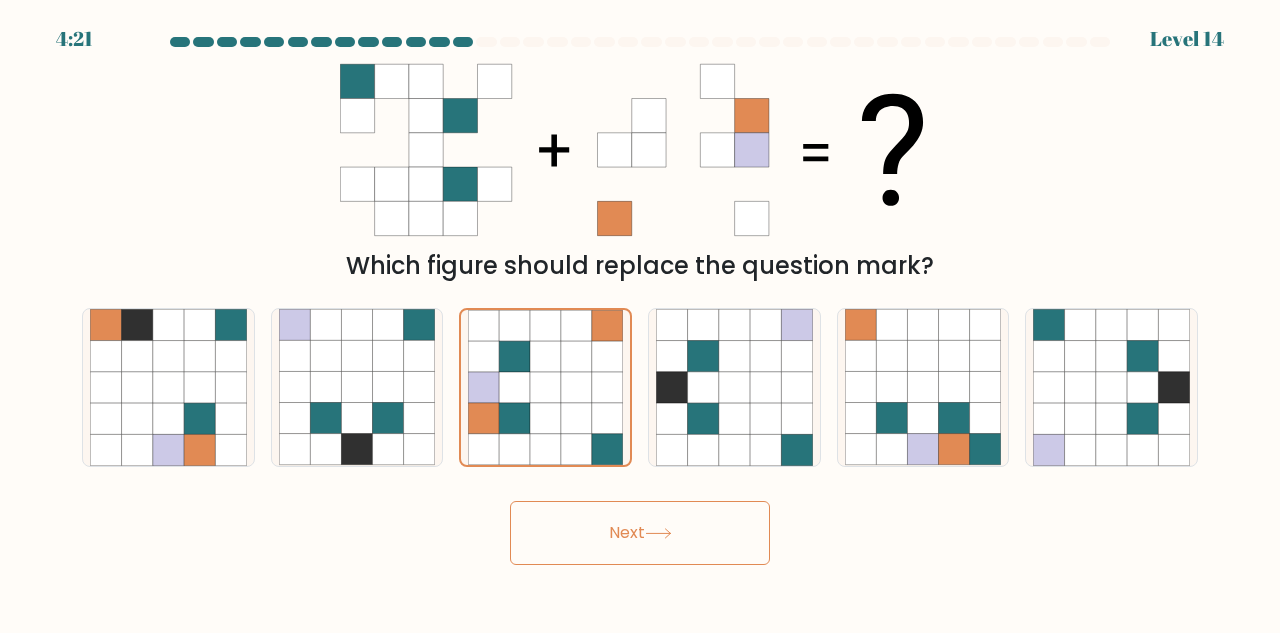 click on "Next" at bounding box center (640, 533) 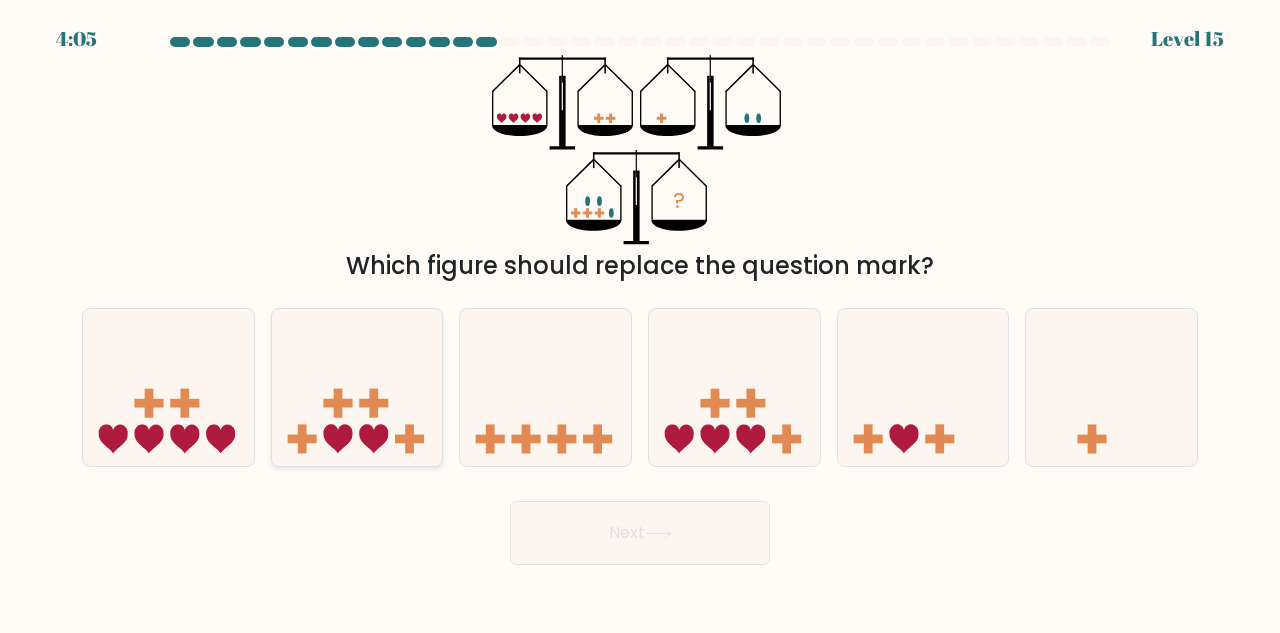 click 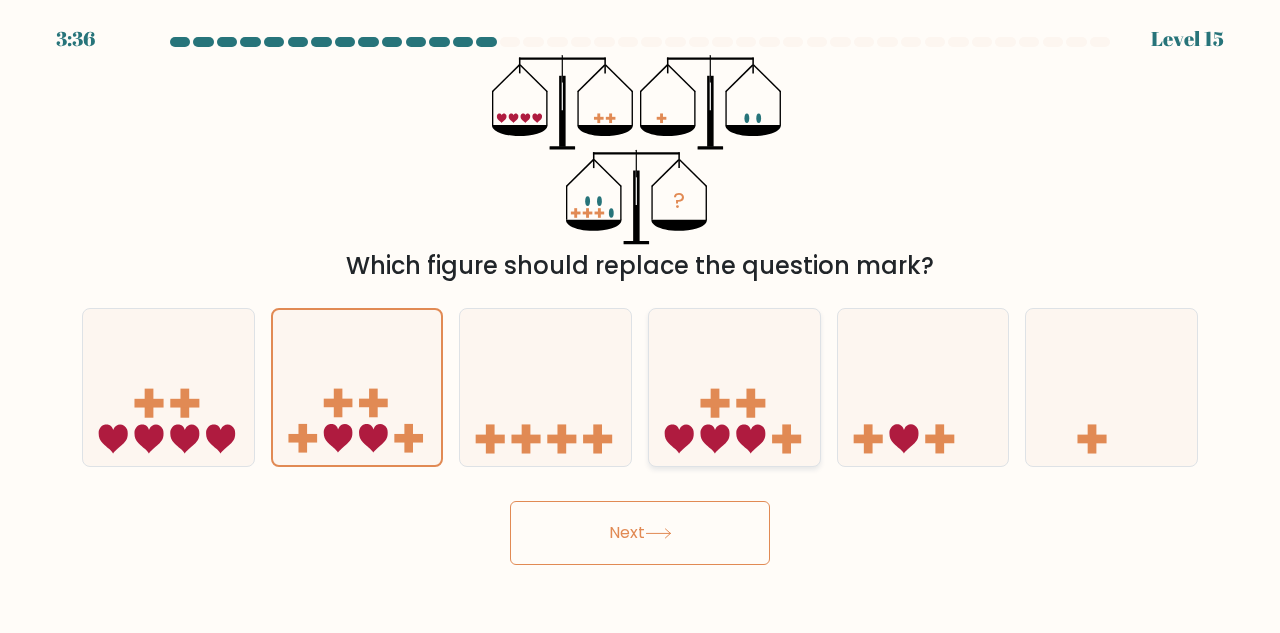 click 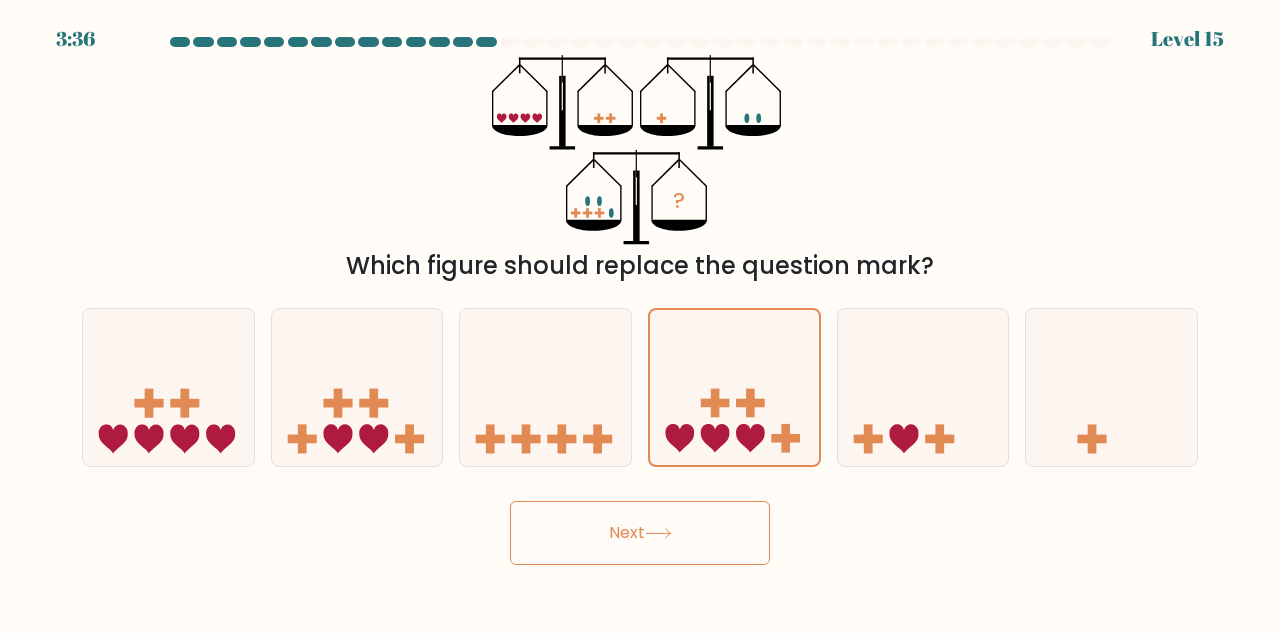 click on "Next" at bounding box center (640, 533) 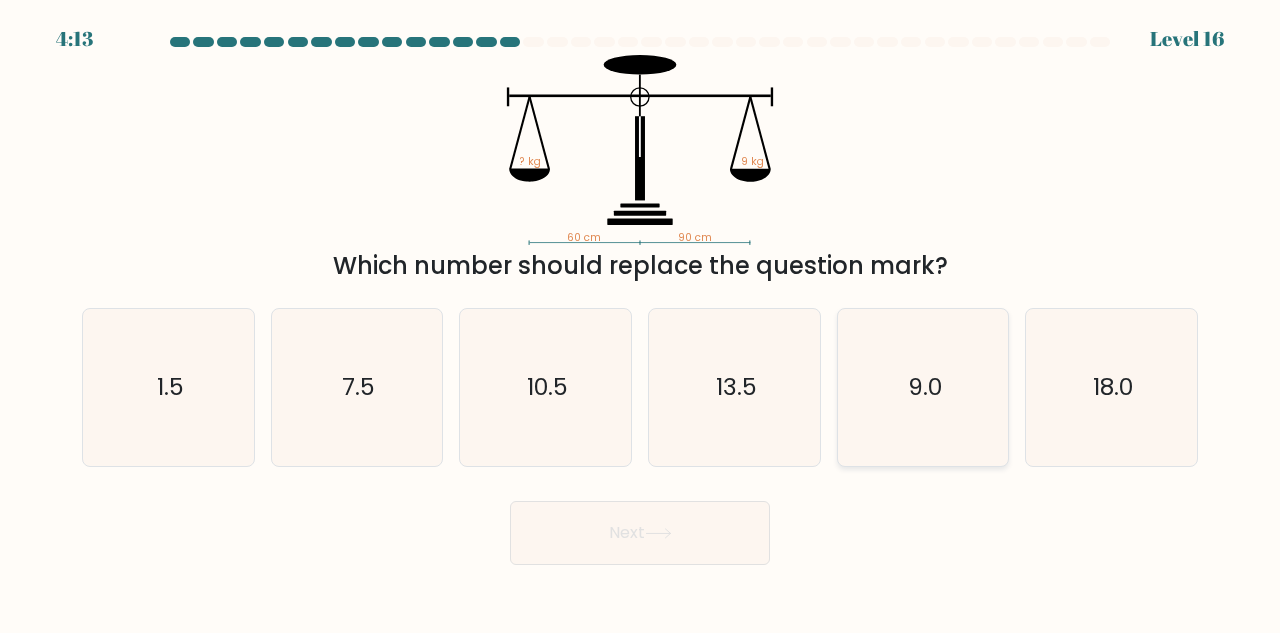 click on "9.0" 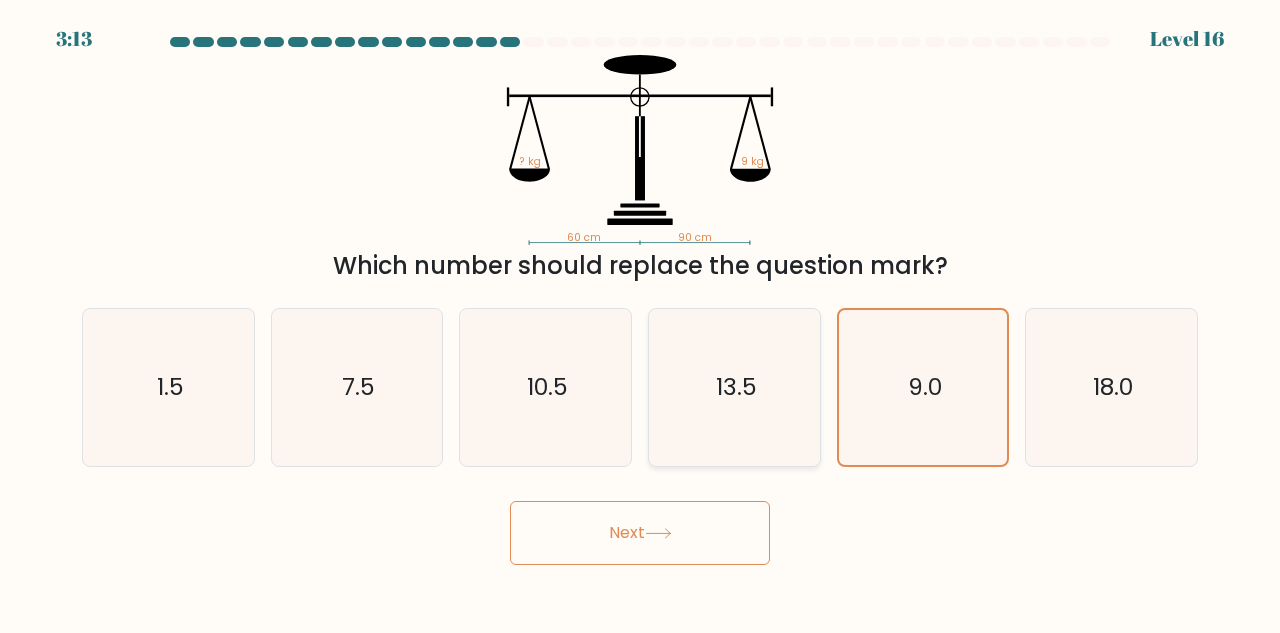 click on "13.5" 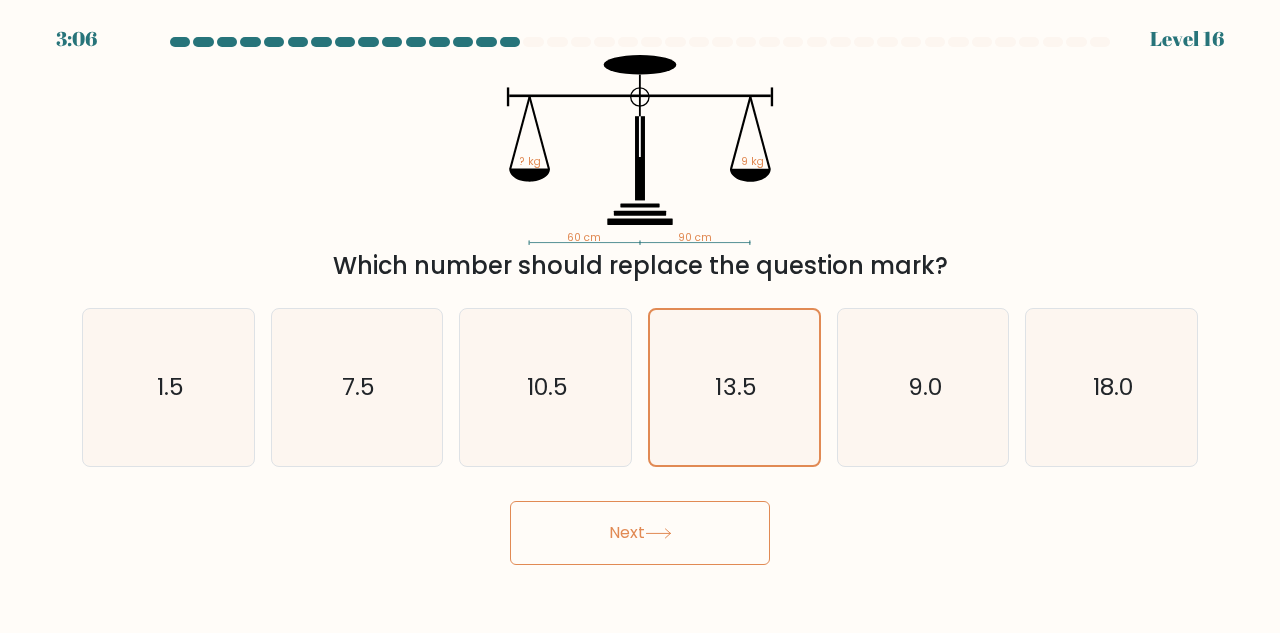 click on "Next" at bounding box center (640, 533) 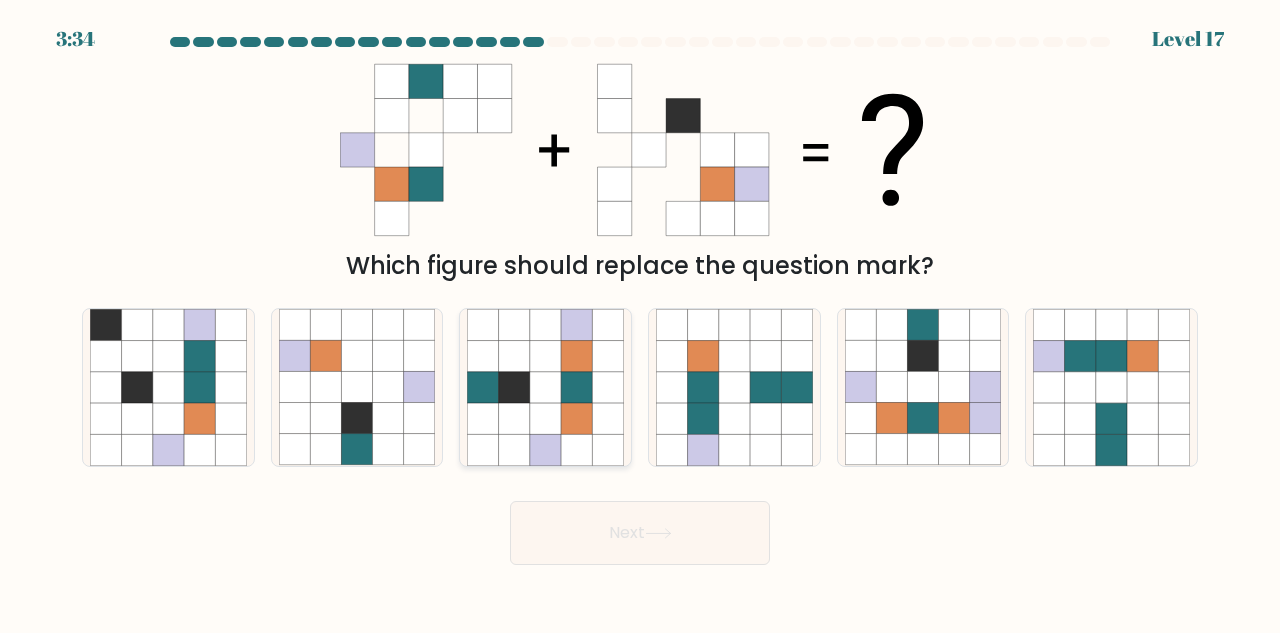 click 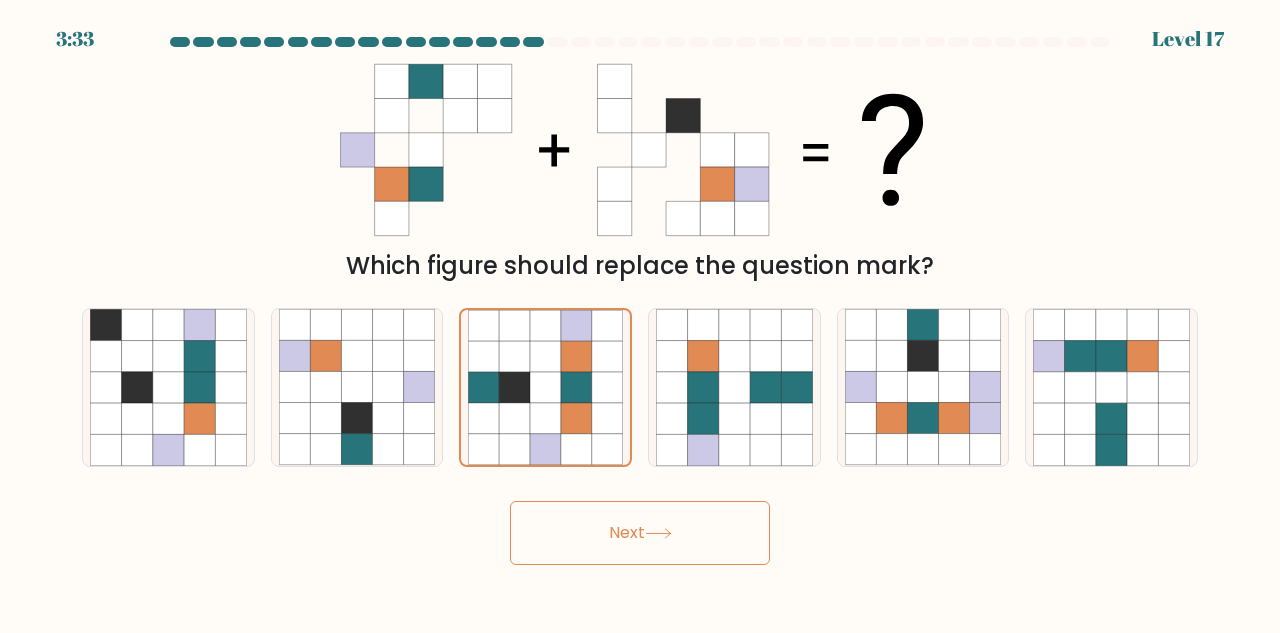 click on "Next" at bounding box center (640, 533) 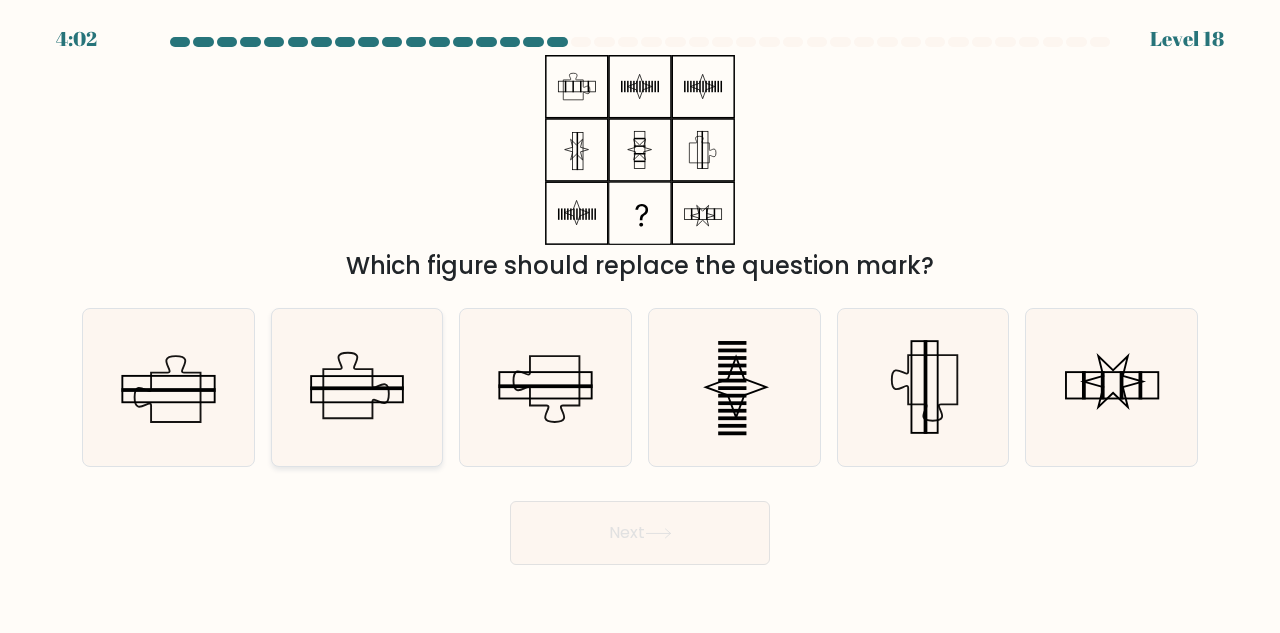 click 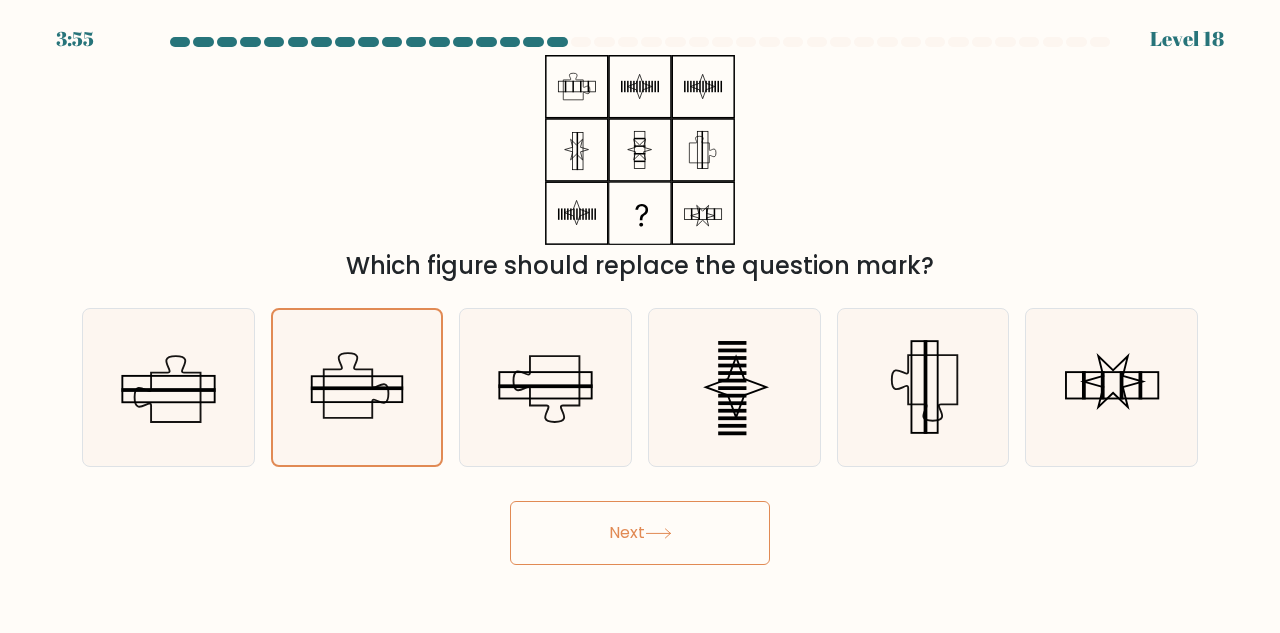 click on "Next" at bounding box center [640, 533] 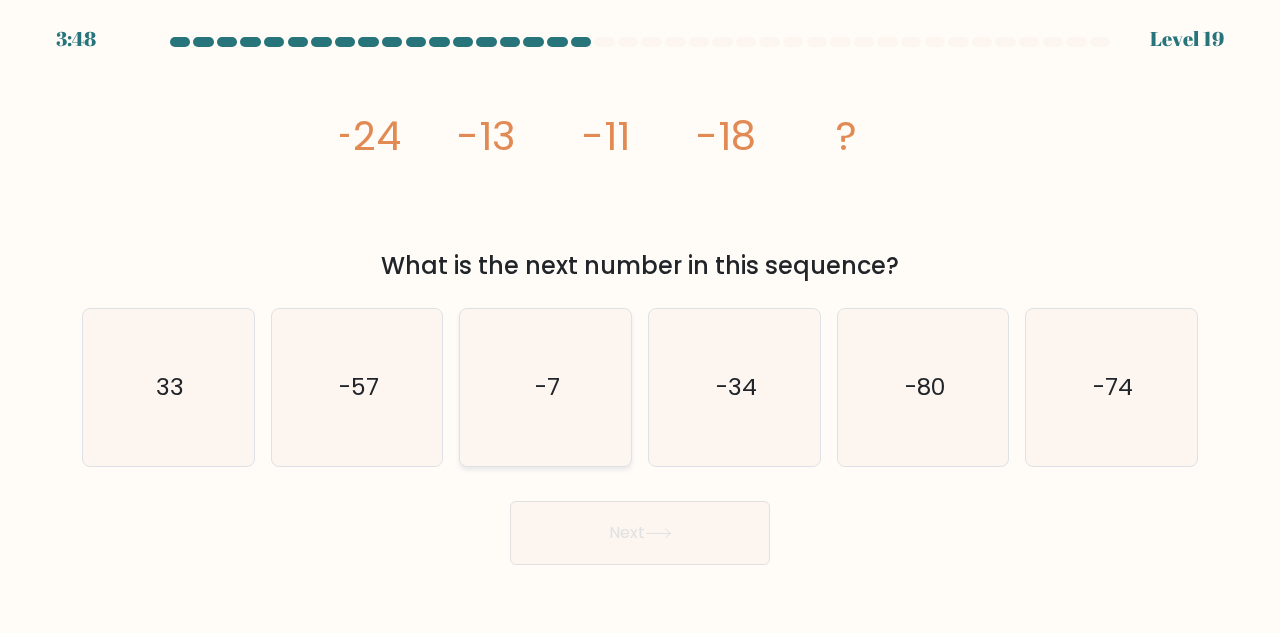 click on "-7" 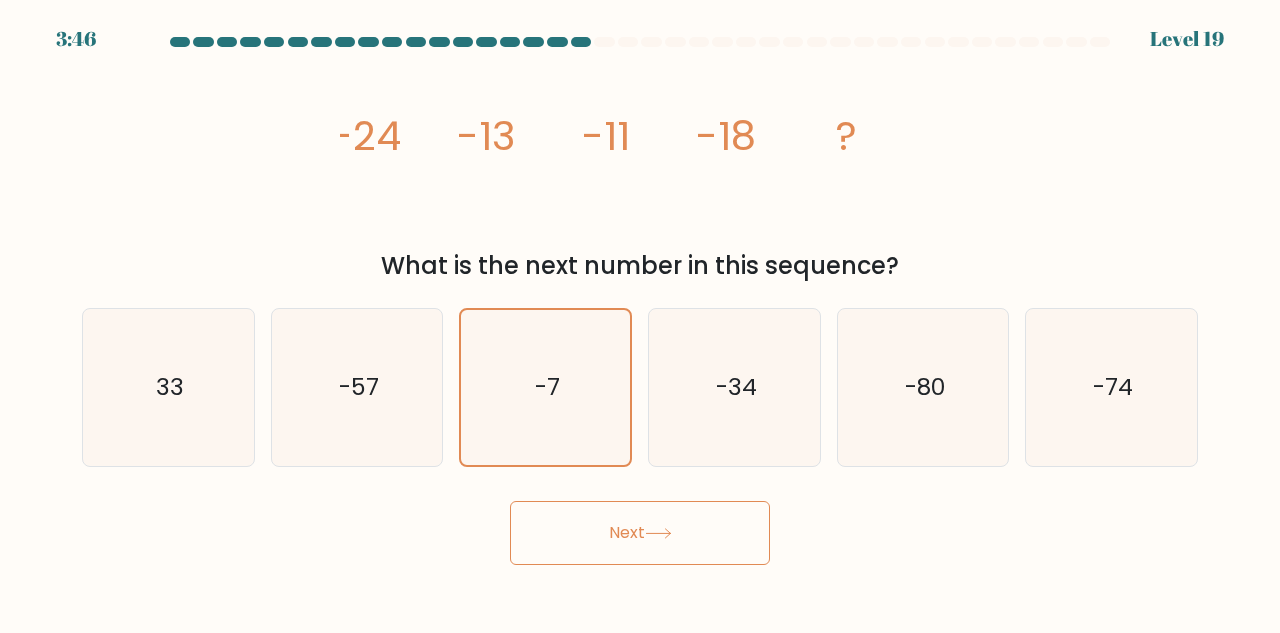 click on "Next" at bounding box center (640, 533) 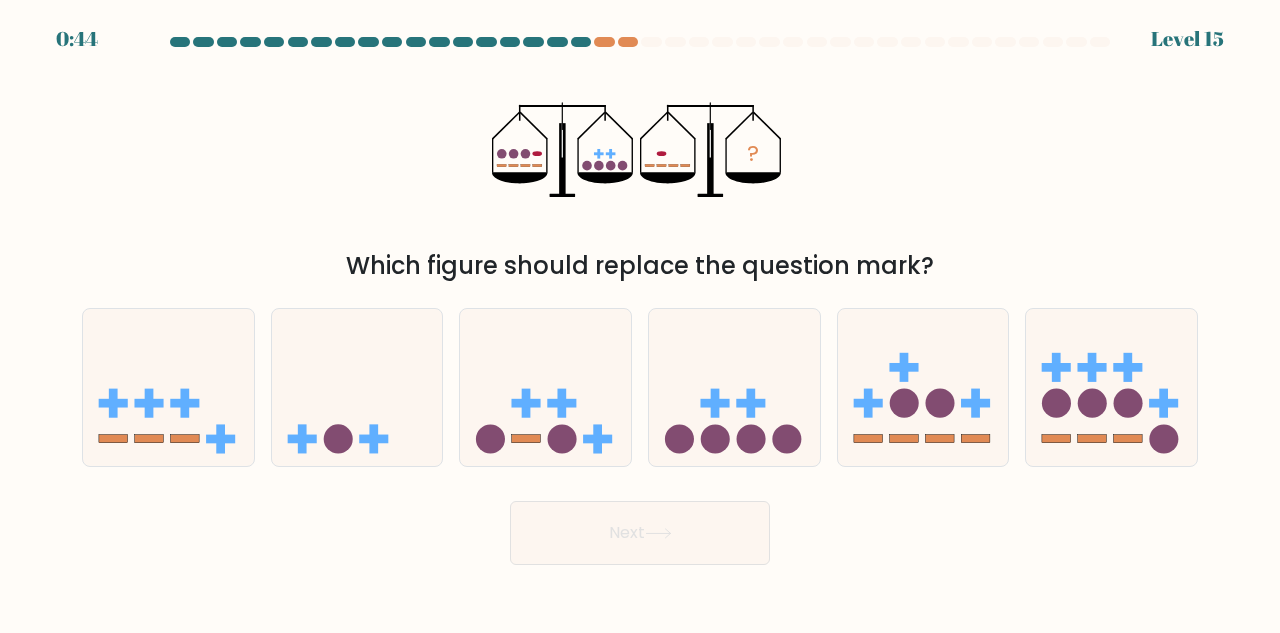 scroll, scrollTop: 0, scrollLeft: 0, axis: both 